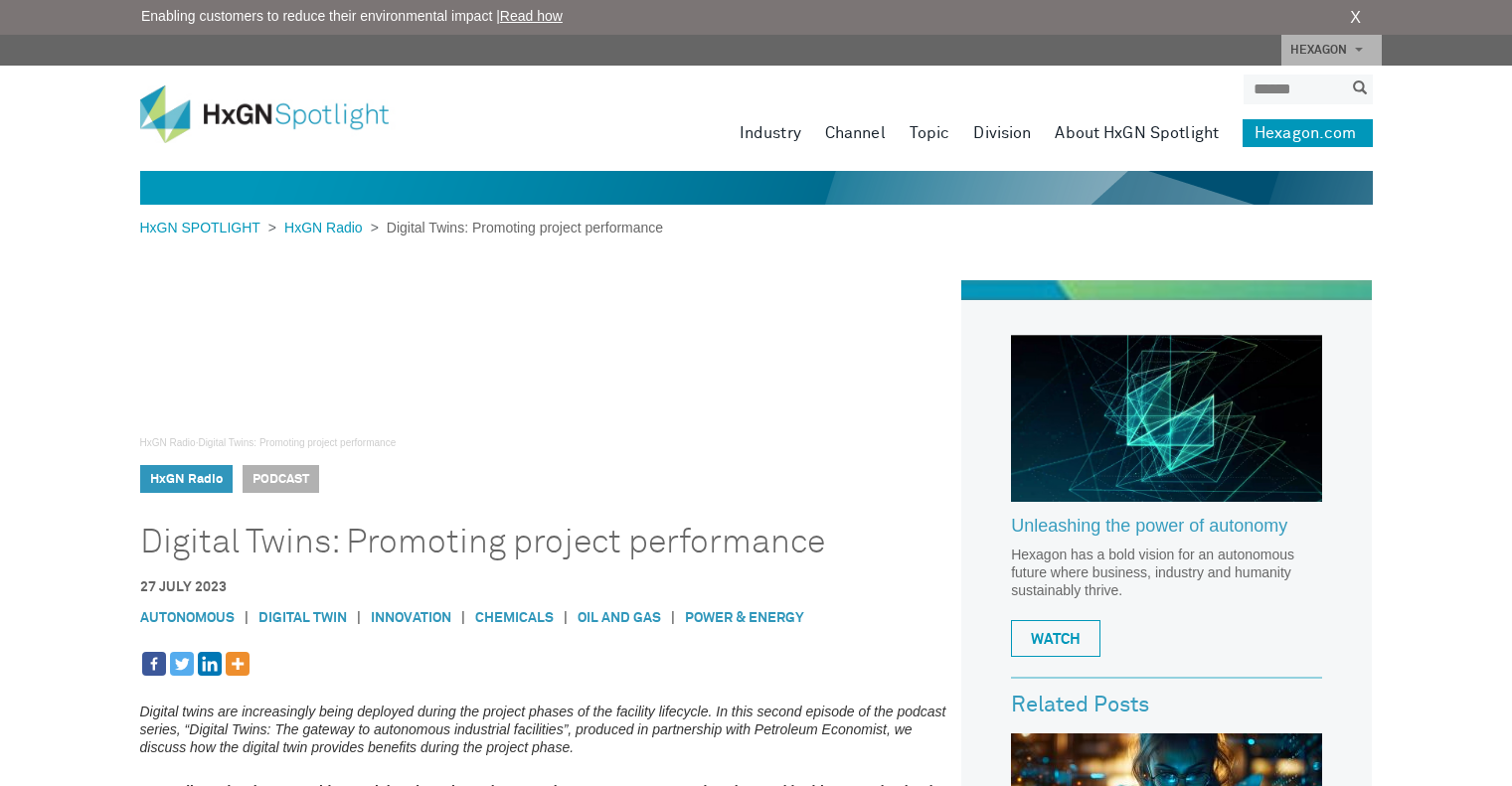 scroll, scrollTop: 0, scrollLeft: 0, axis: both 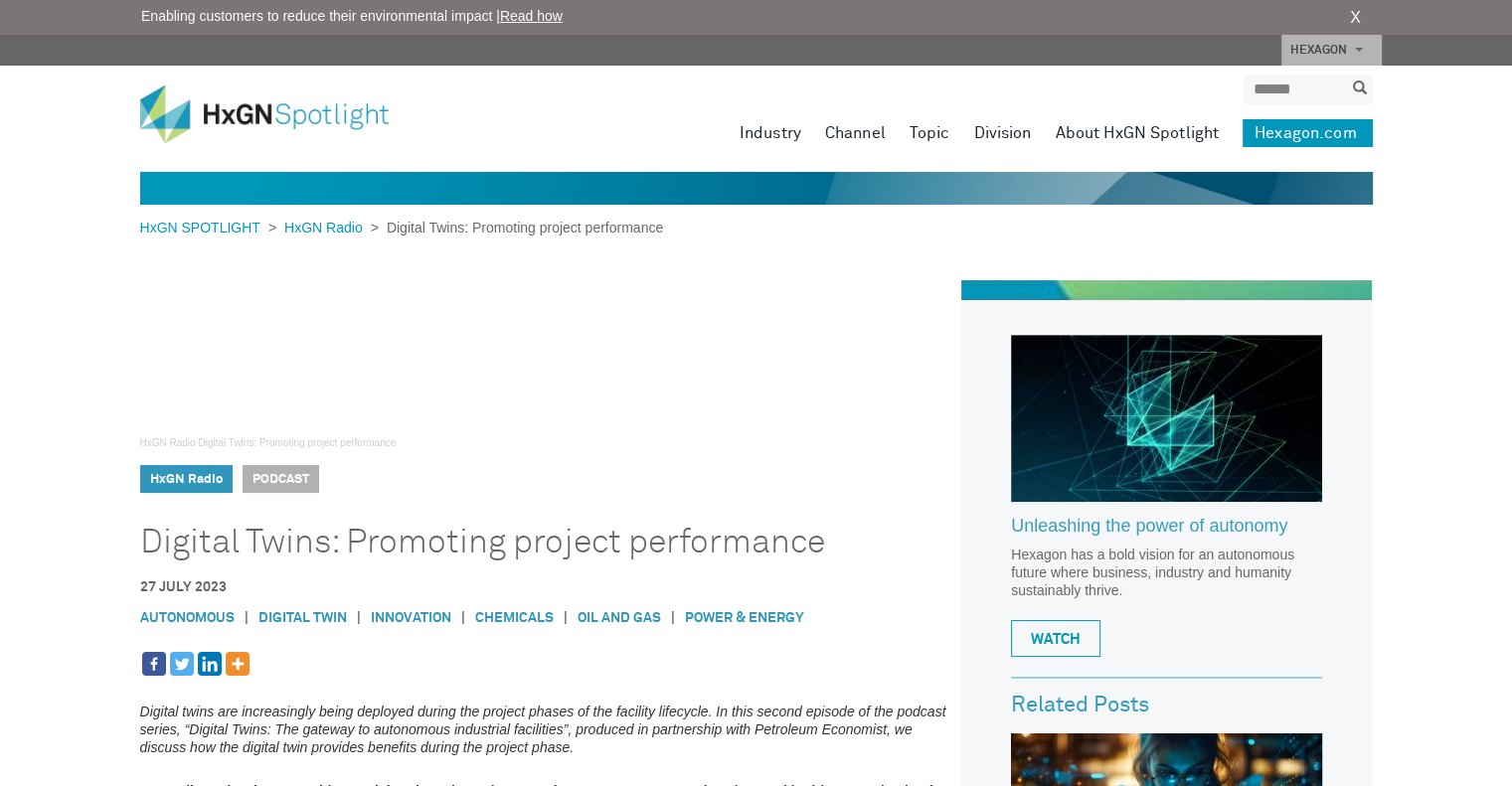 click on "Digital Twins: Promoting project performance" at bounding box center (517, 543) 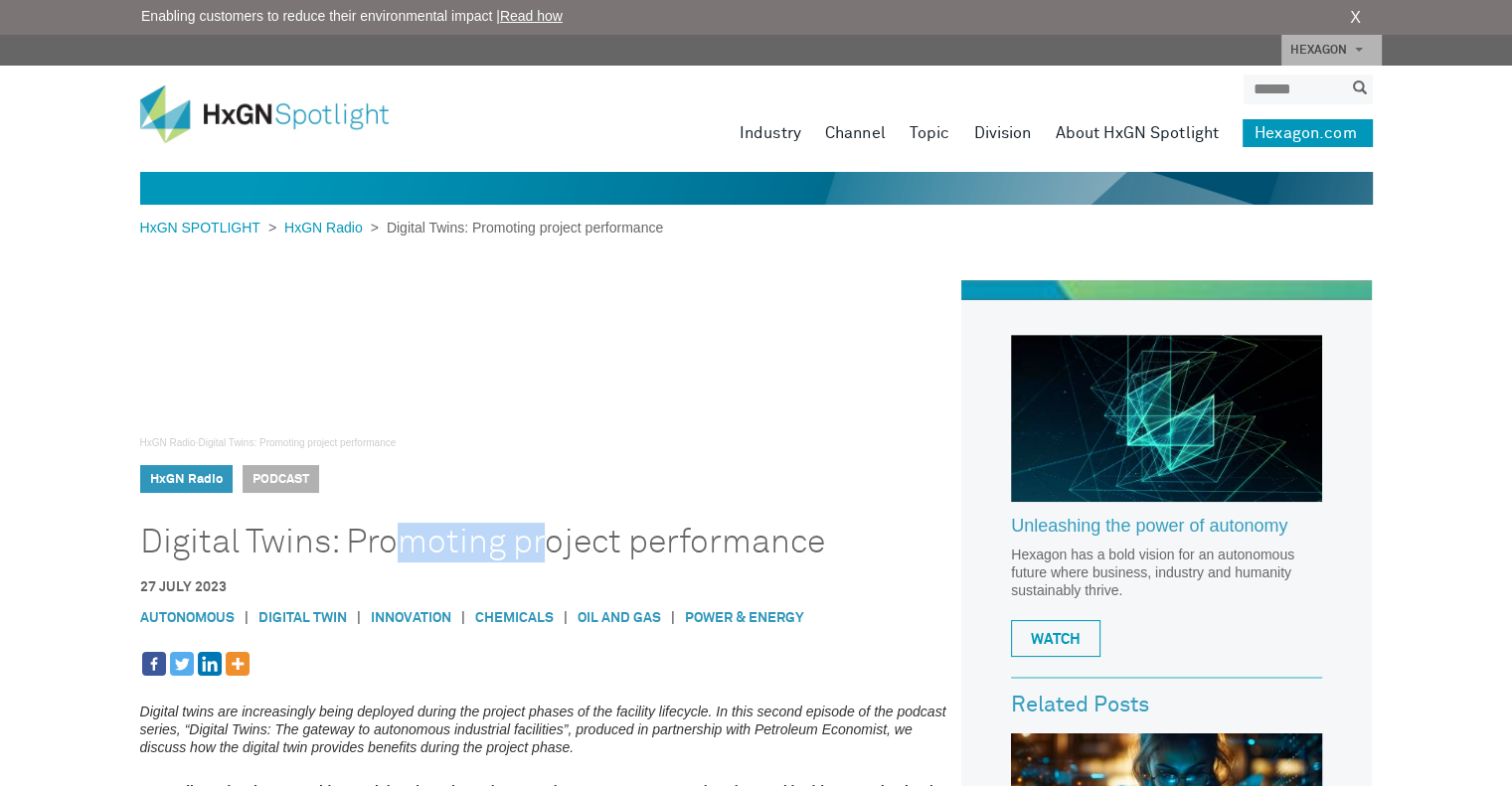 click on "Digital Twins: Promoting project performance" at bounding box center (517, 543) 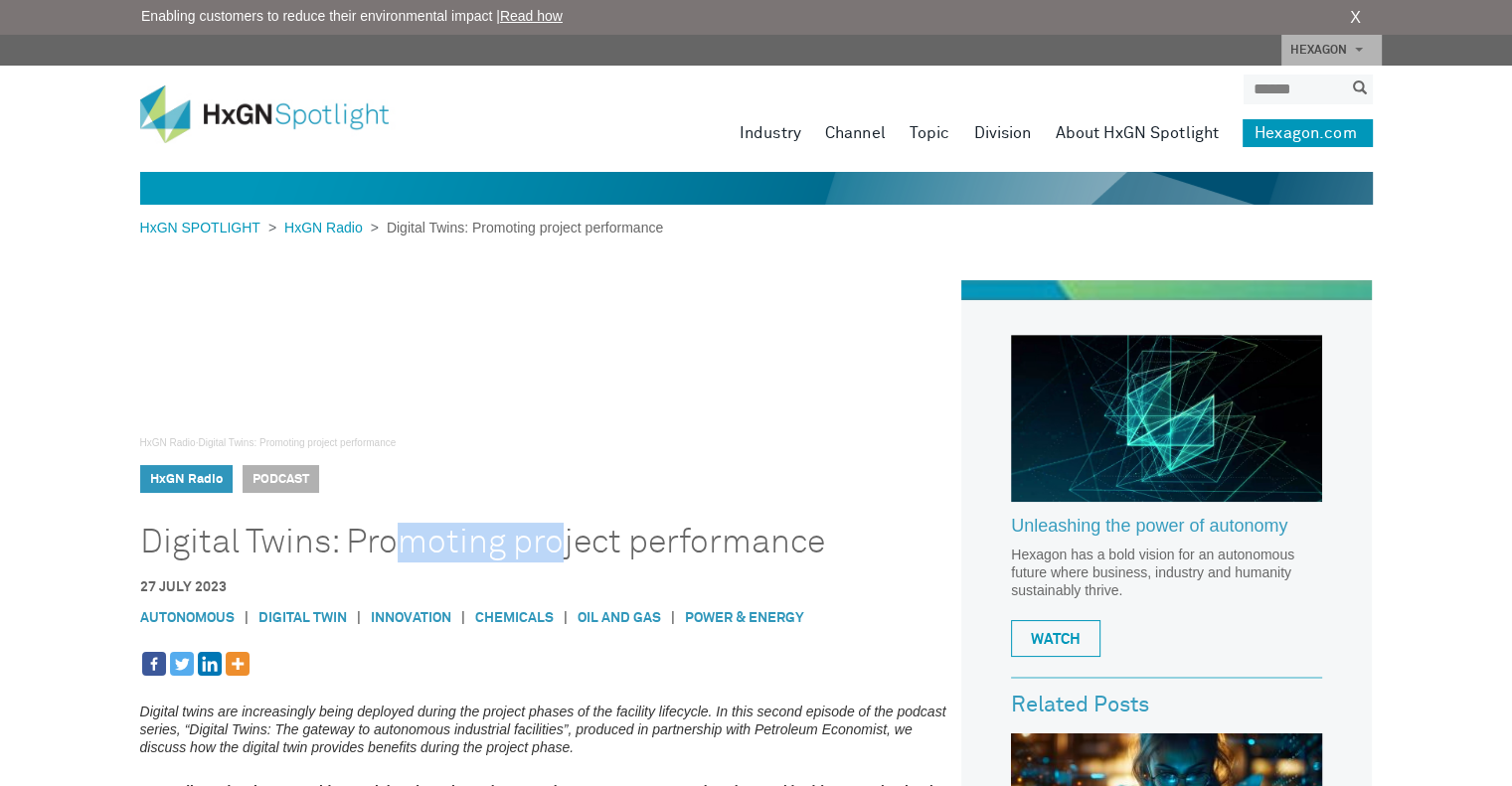 click on "Digital Twins: Promoting project performance" at bounding box center (517, 543) 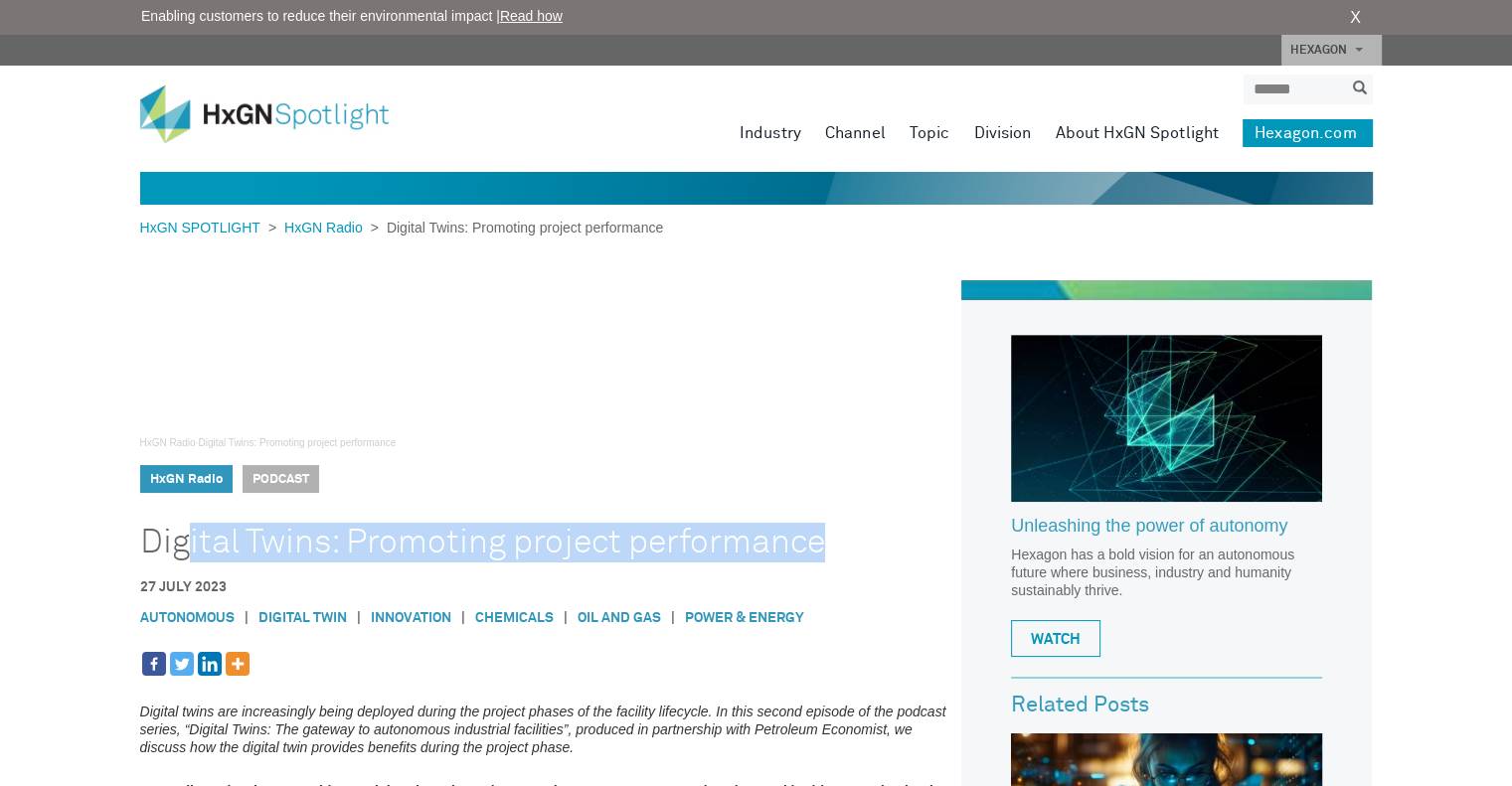 click on "Digital Twins: Promoting project performance" at bounding box center [517, 543] 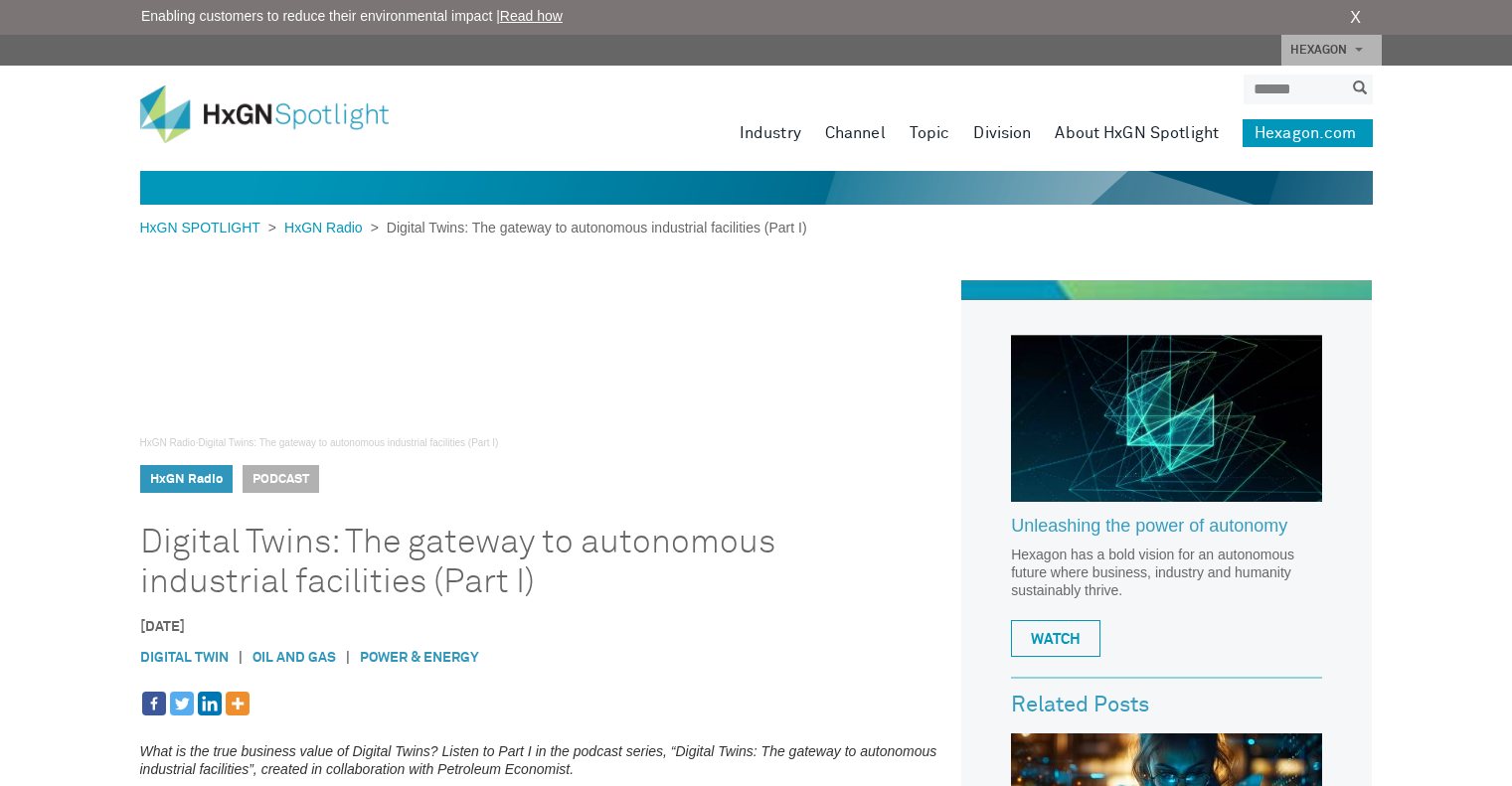 scroll, scrollTop: 0, scrollLeft: 0, axis: both 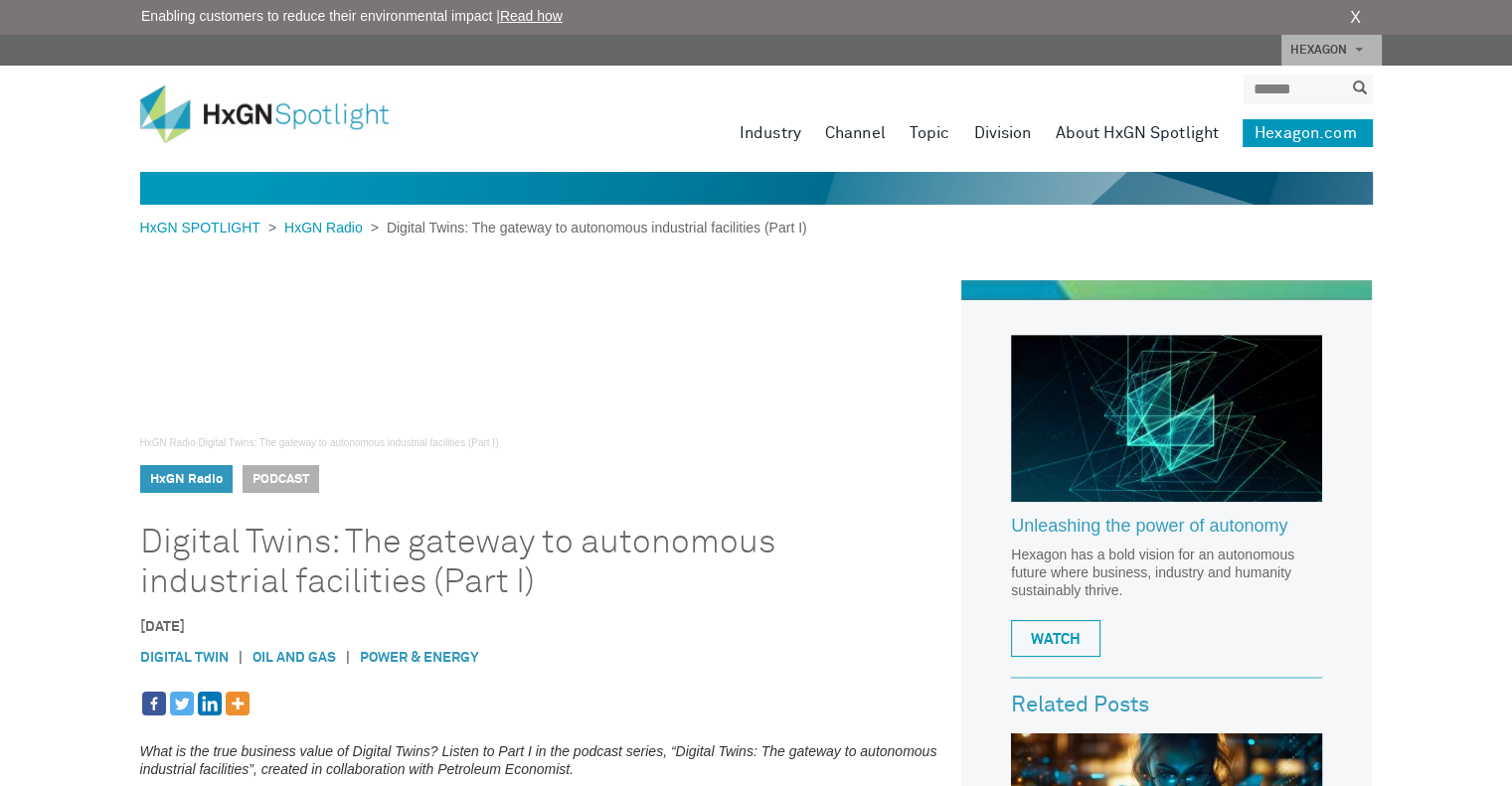 click on "Digital Twins: The gateway to autonomous industrial facilities (Part I)" at bounding box center [517, 562] 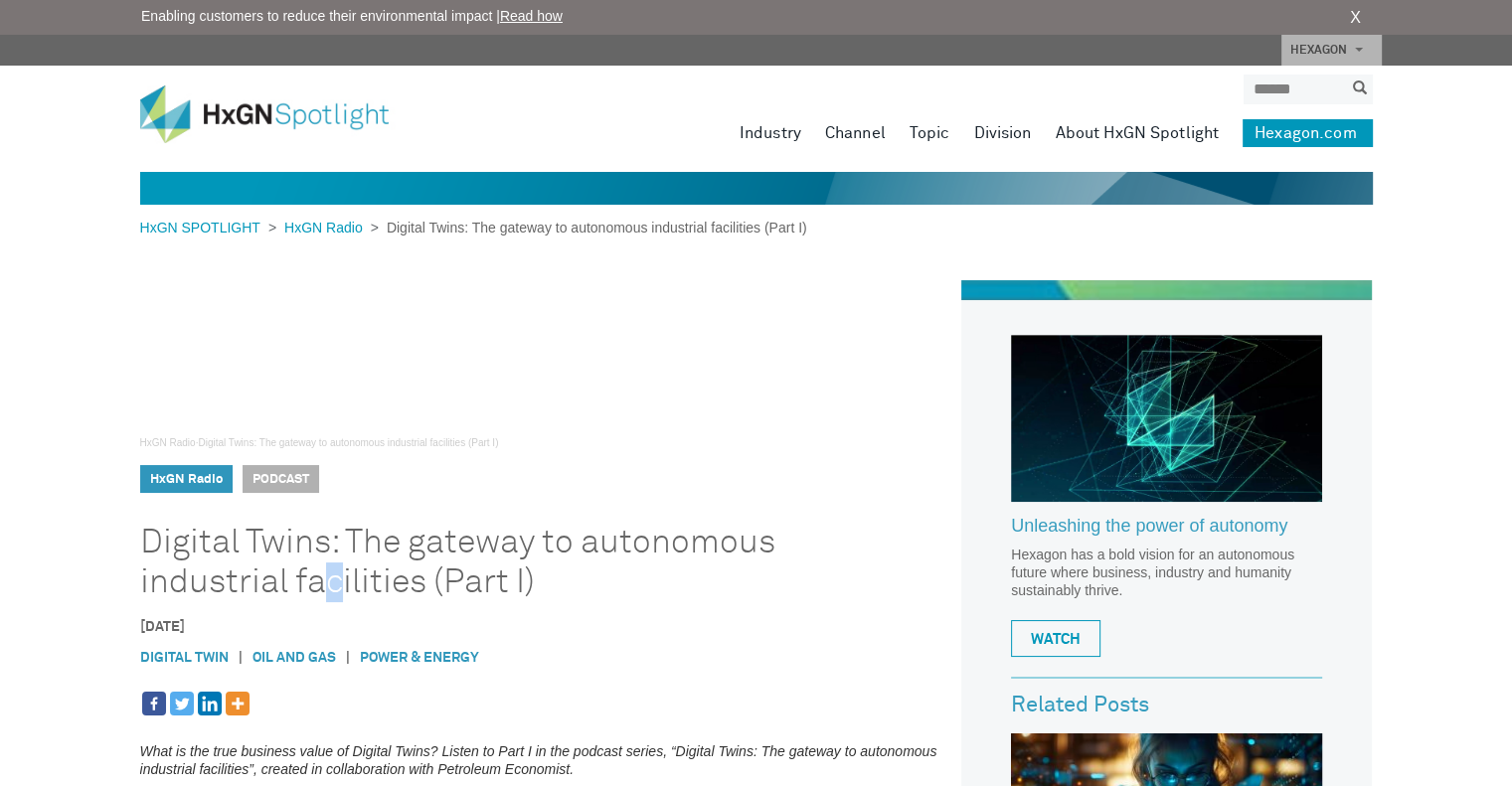 click on "Digital Twins: The gateway to autonomous industrial facilities (Part I)" at bounding box center [517, 562] 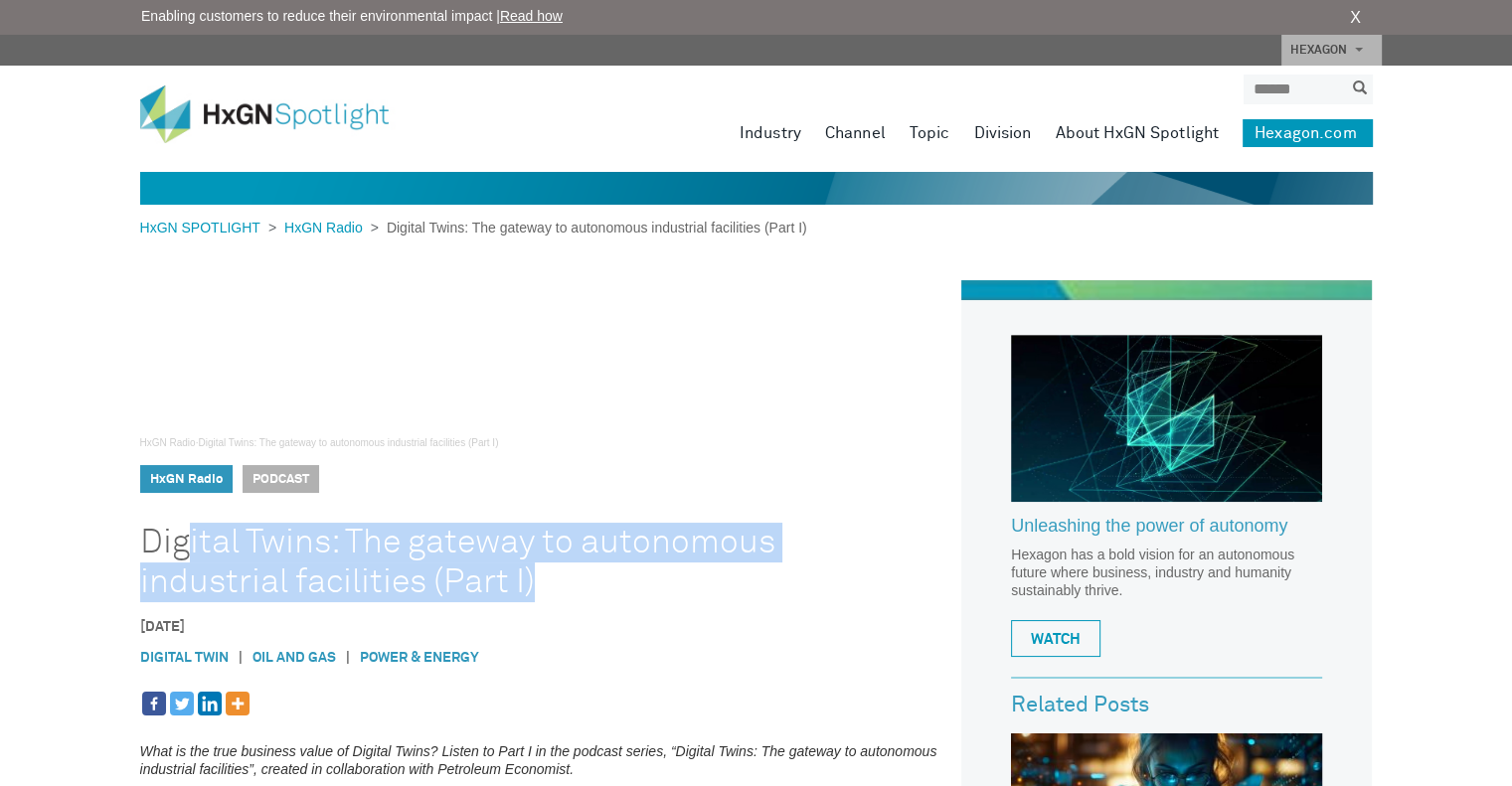 click on "Digital Twins: The gateway to autonomous industrial facilities (Part I)" at bounding box center (517, 562) 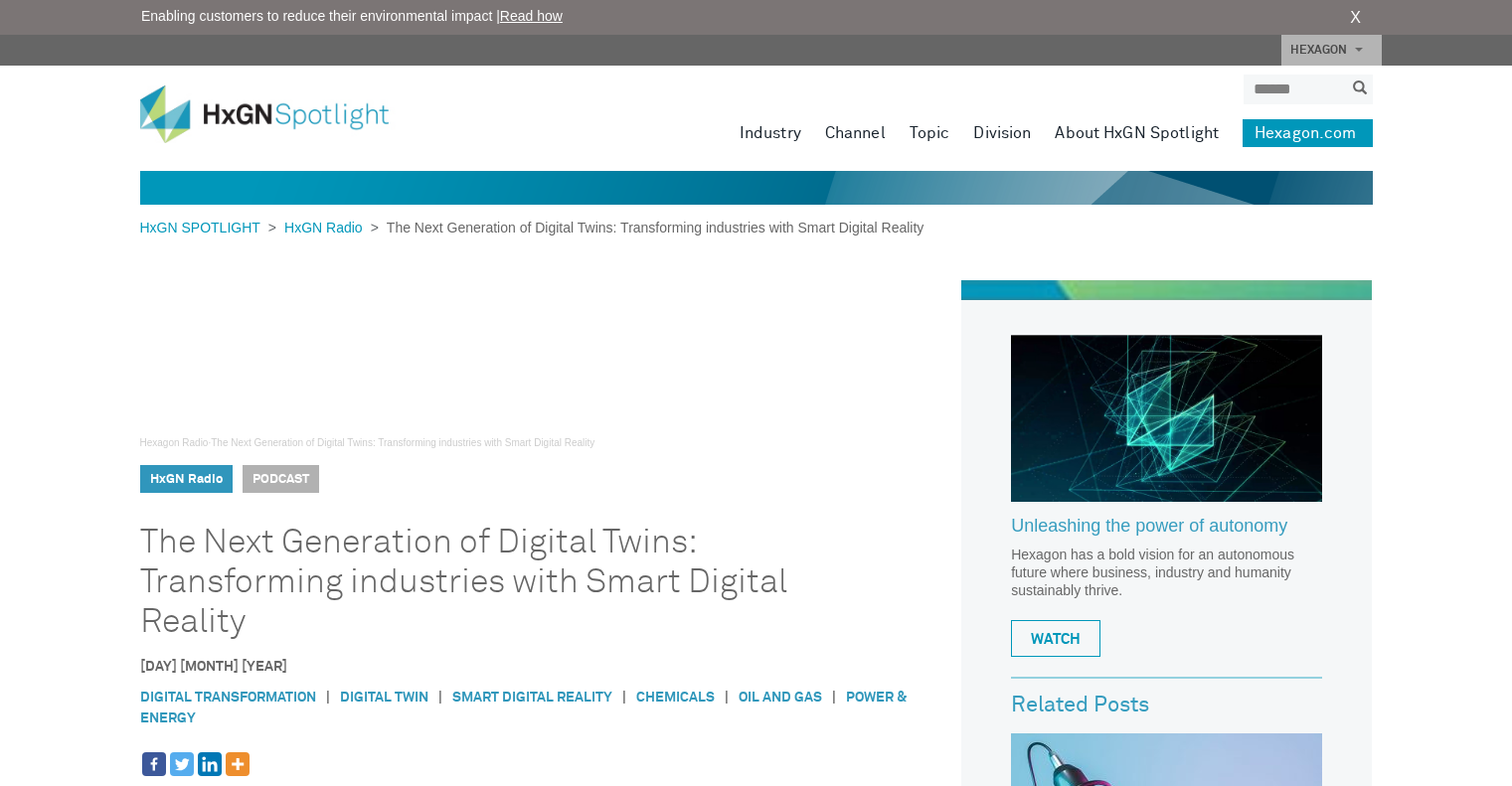 scroll, scrollTop: 0, scrollLeft: 0, axis: both 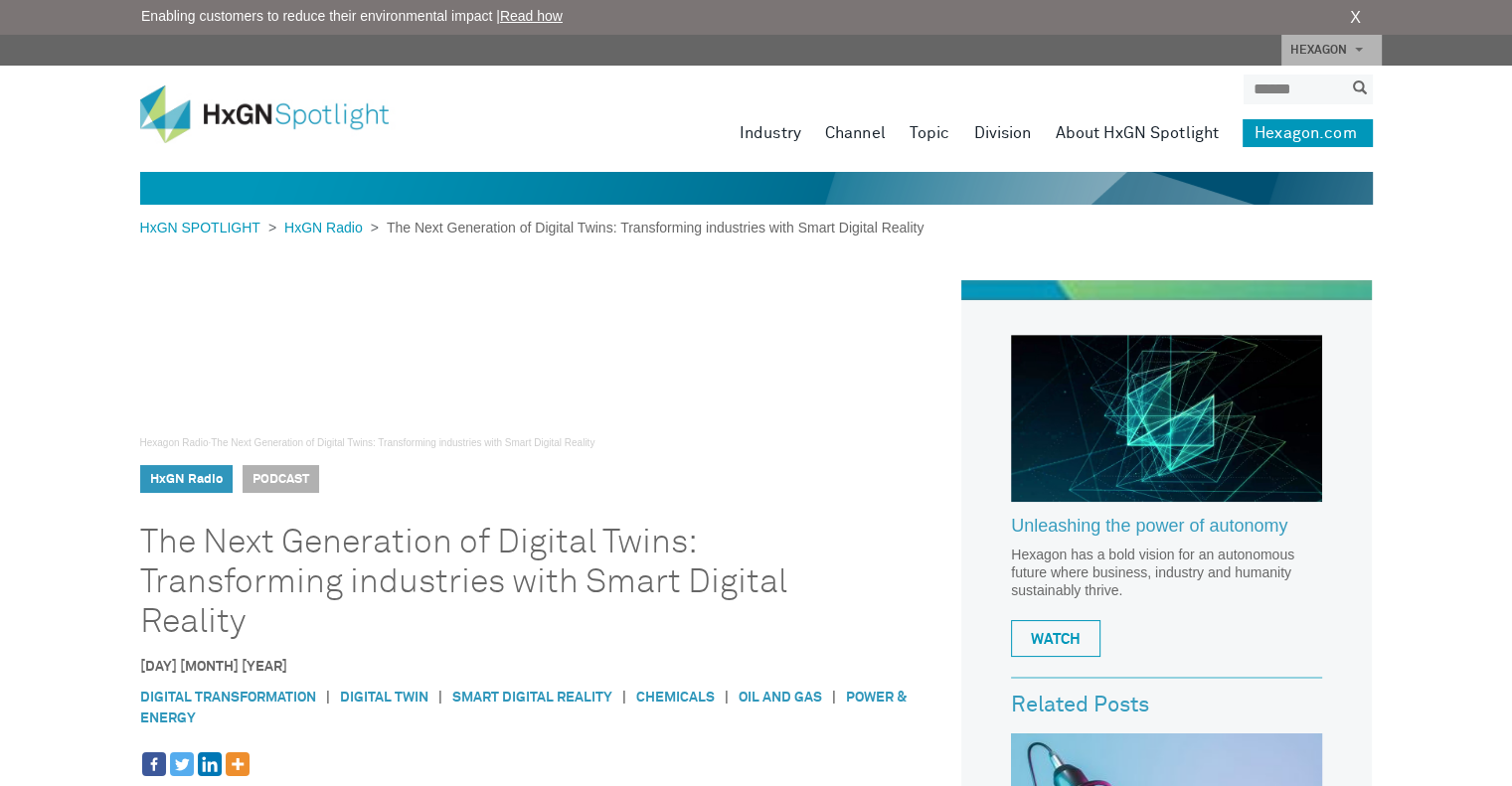 click on "The Next Generation of Digital Twins: Transforming industries with Smart Digital Reality" at bounding box center (517, 582) 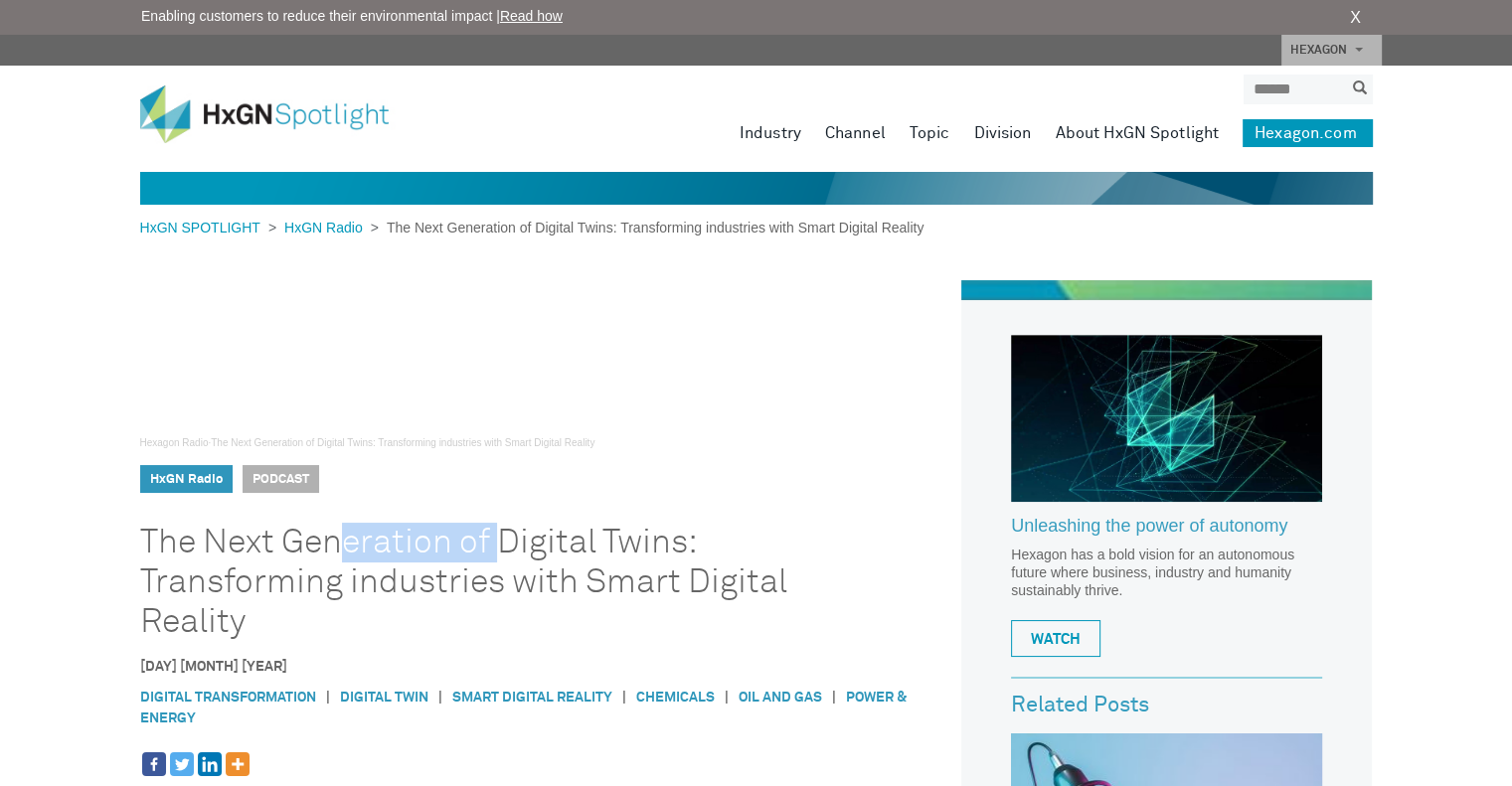click on "The Next Generation of Digital Twins: Transforming industries with Smart Digital Reality" at bounding box center [517, 582] 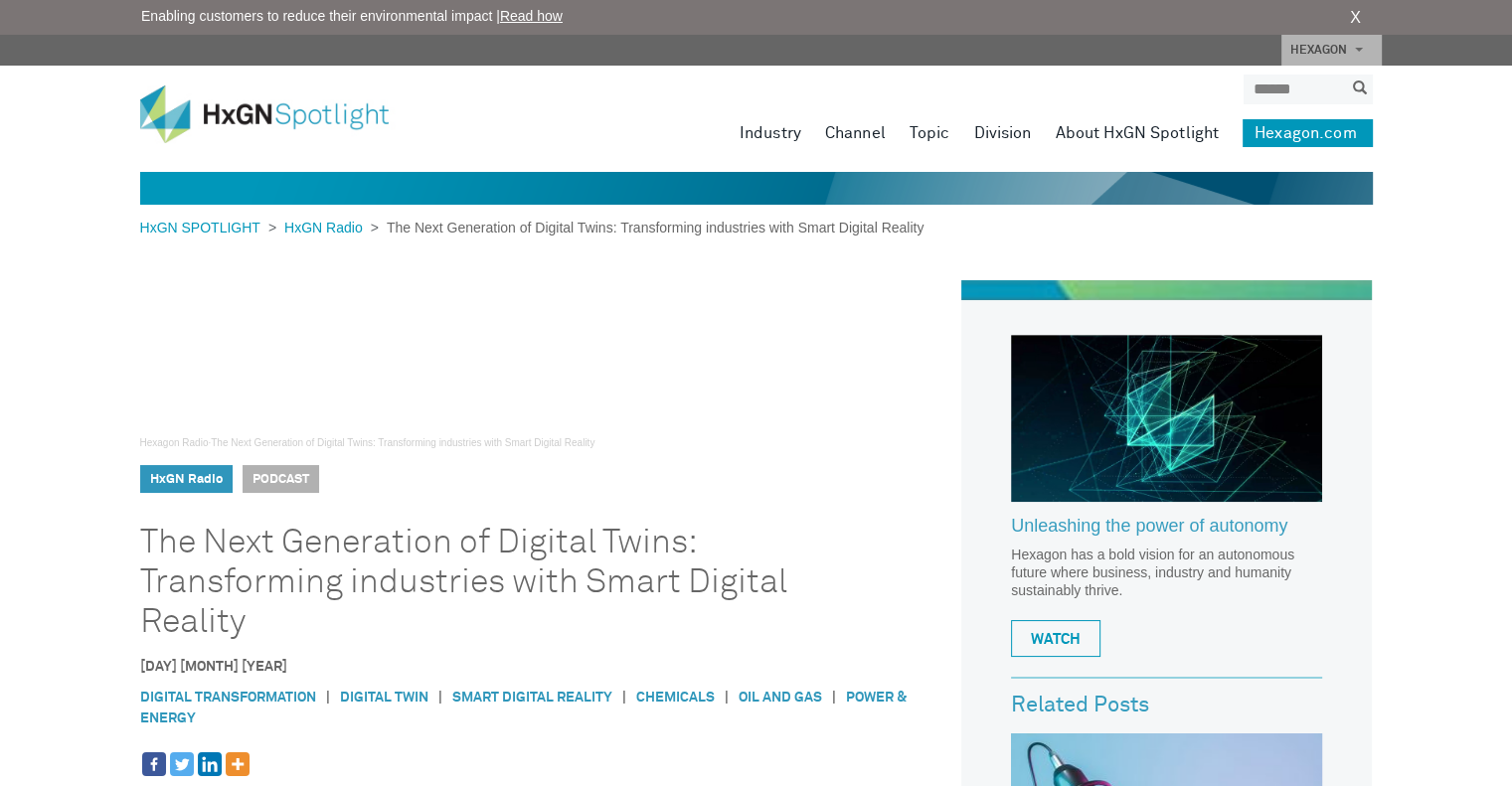 click on "The Next Generation of Digital Twins: Transforming industries with Smart Digital Reality" at bounding box center (517, 582) 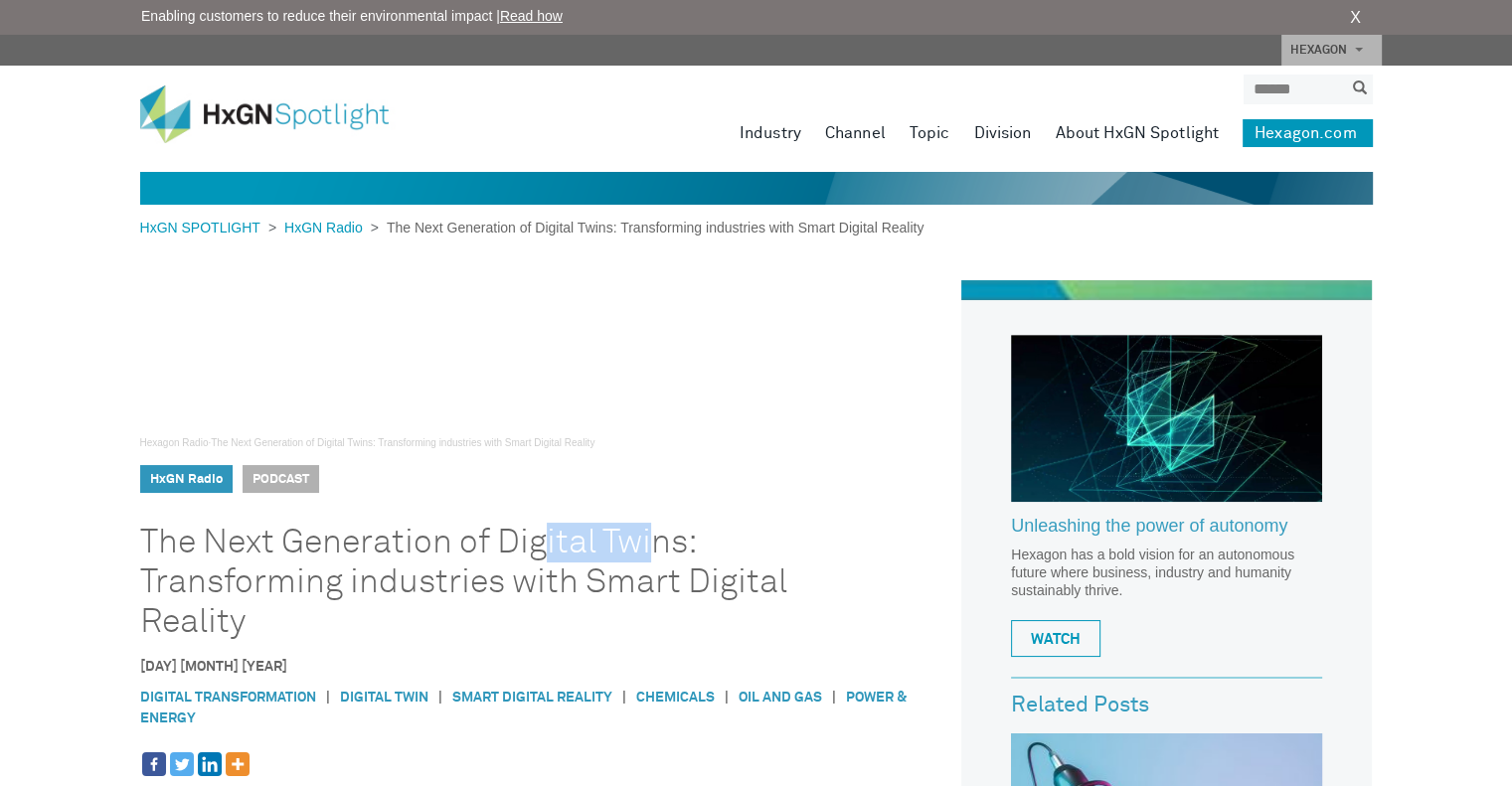 click on "The Next Generation of Digital Twins: Transforming industries with Smart Digital Reality" at bounding box center (517, 582) 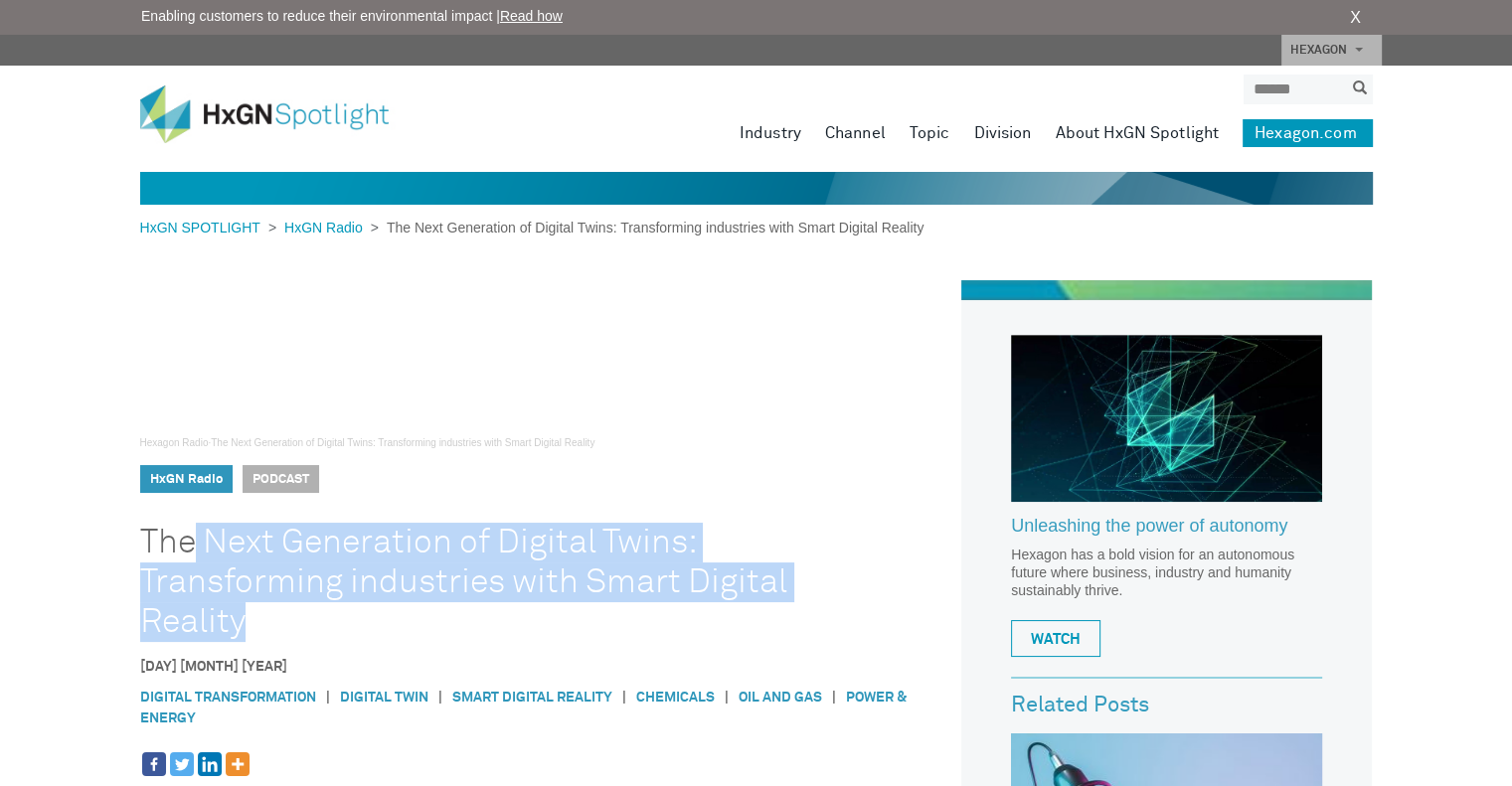 click on "The Next Generation of Digital Twins: Transforming industries with Smart Digital Reality" at bounding box center (517, 582) 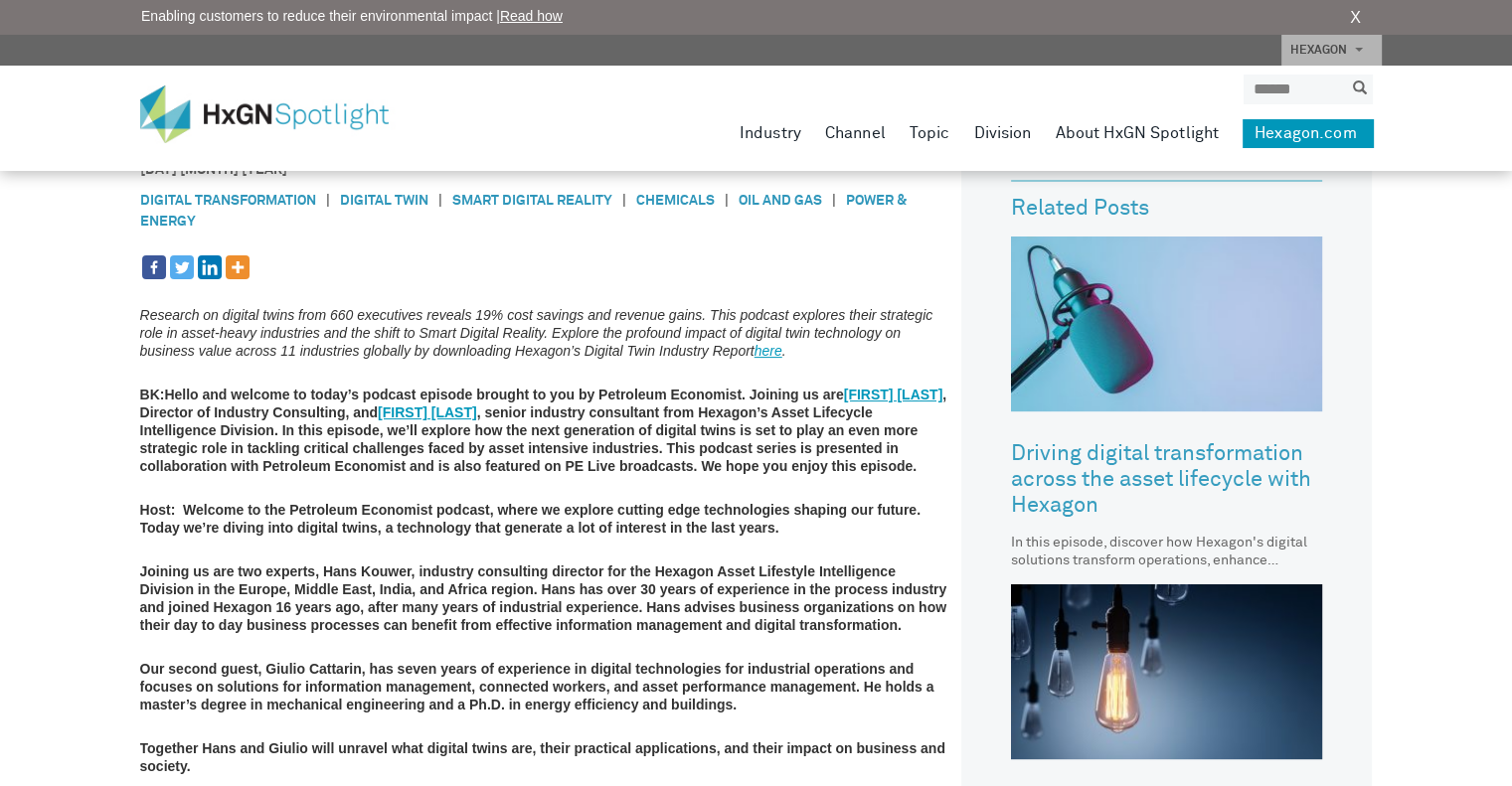 scroll, scrollTop: 0, scrollLeft: 0, axis: both 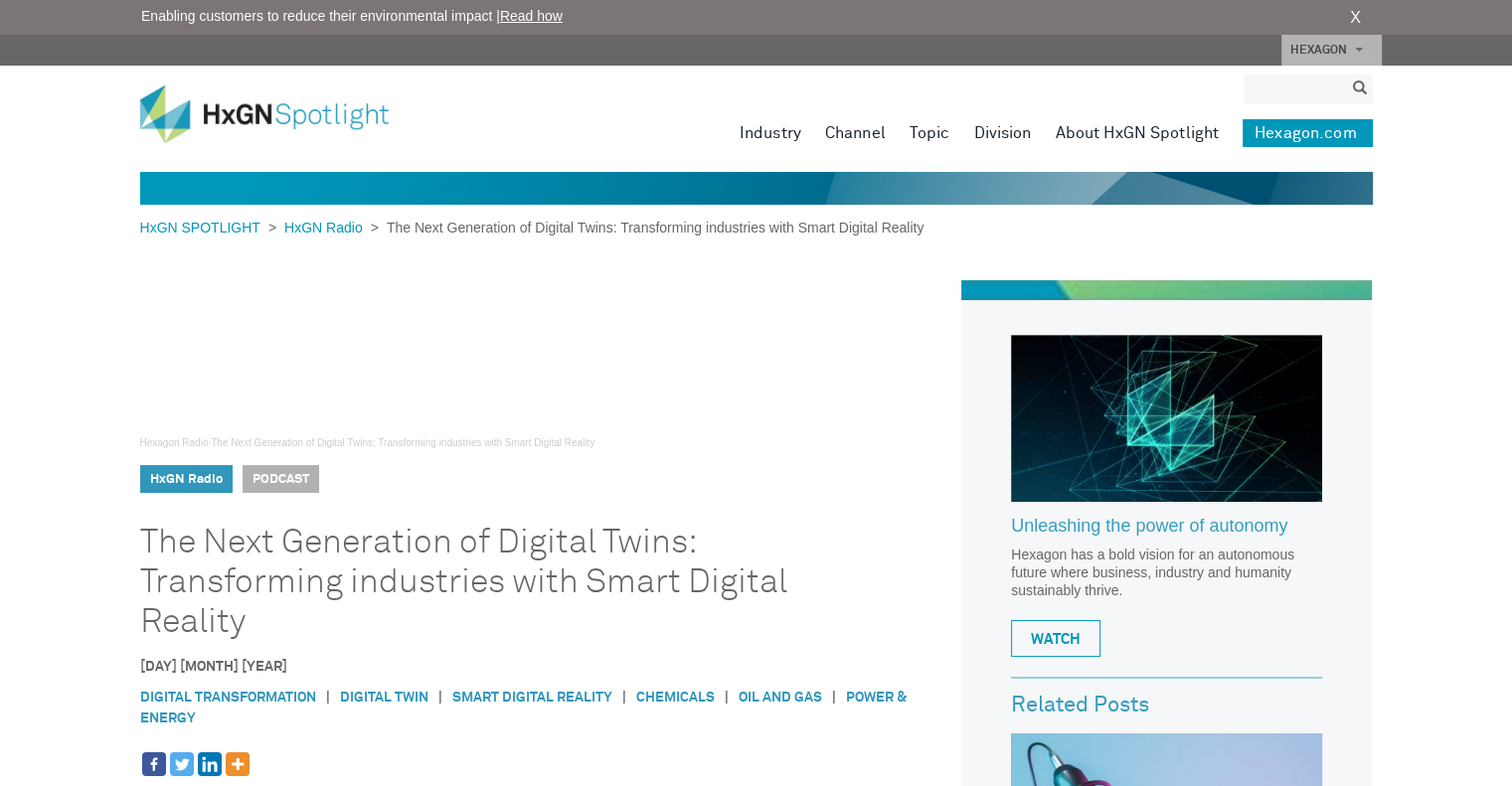 click at bounding box center (1293, 89) 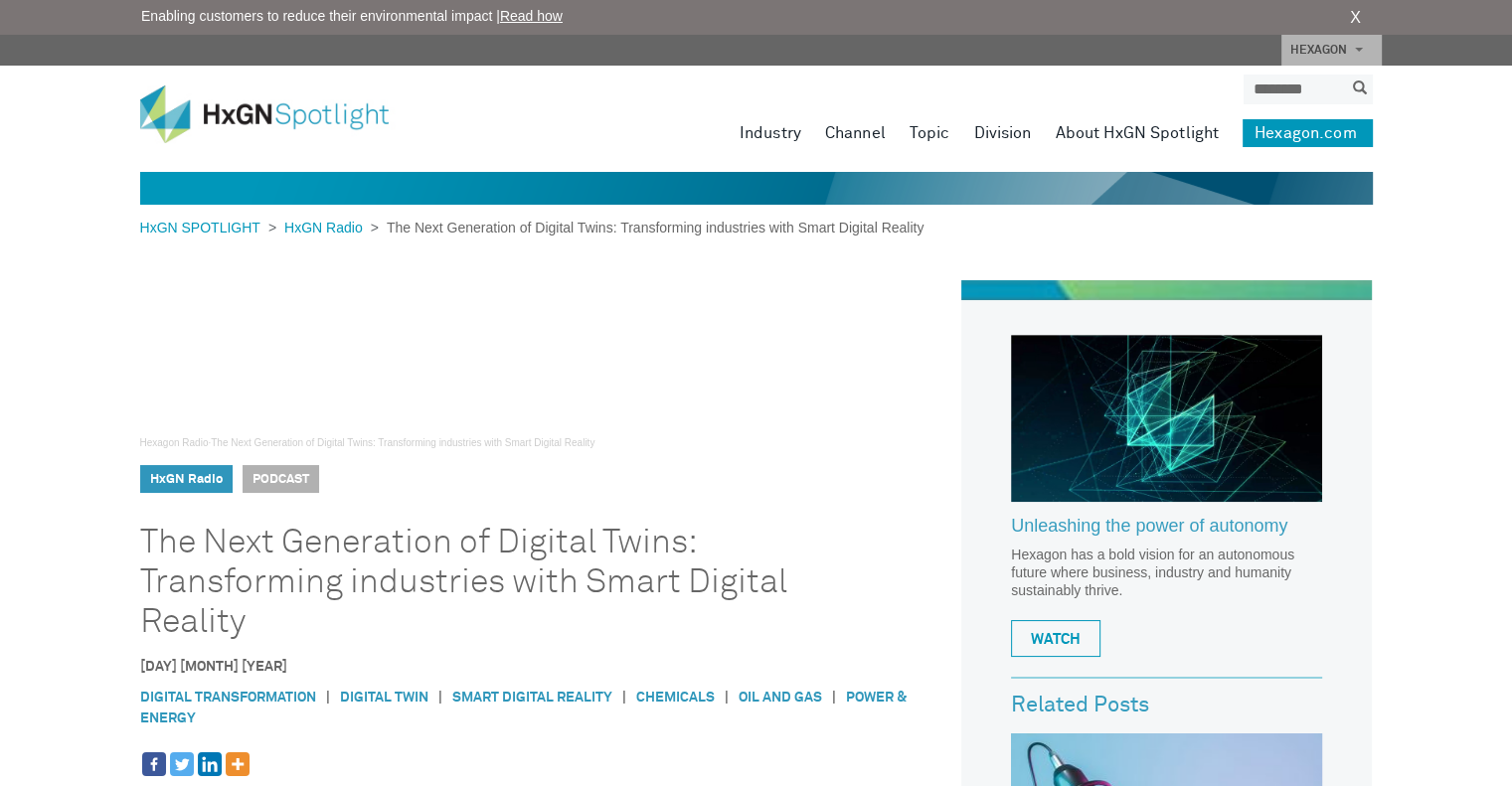 type on "********" 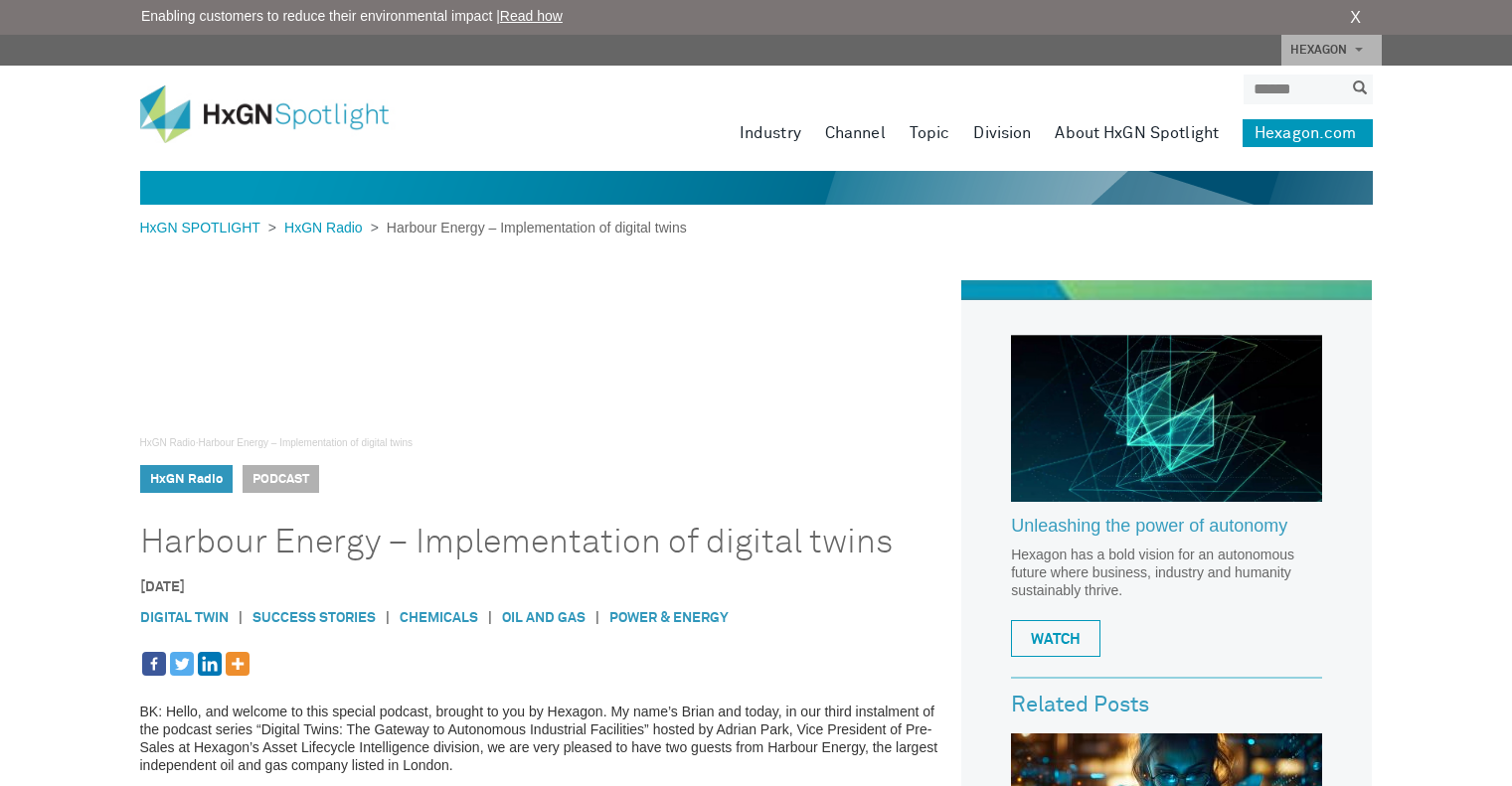 scroll, scrollTop: 0, scrollLeft: 0, axis: both 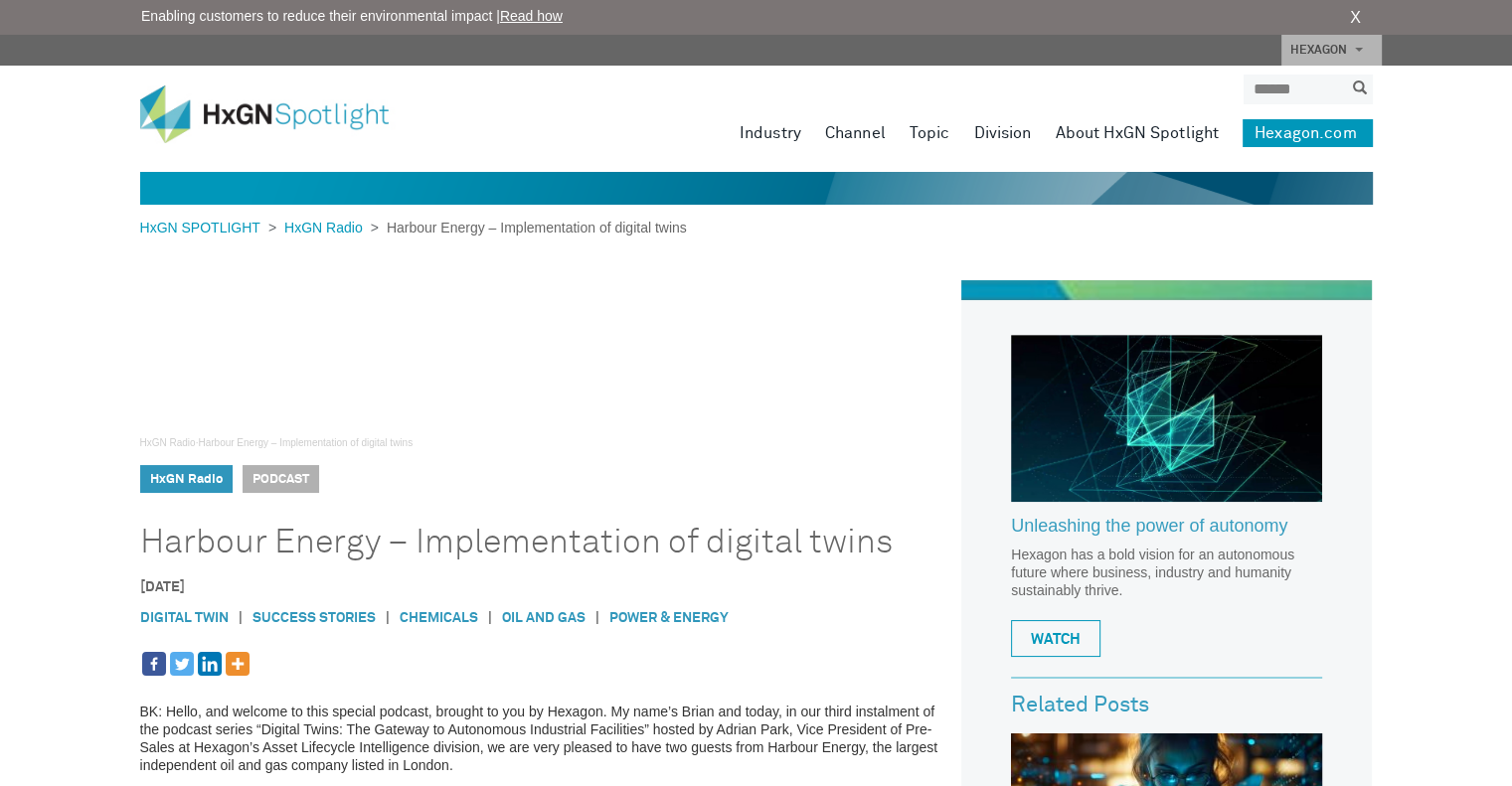 click on "Harbour Energy – Implementation of digital twins" at bounding box center [517, 543] 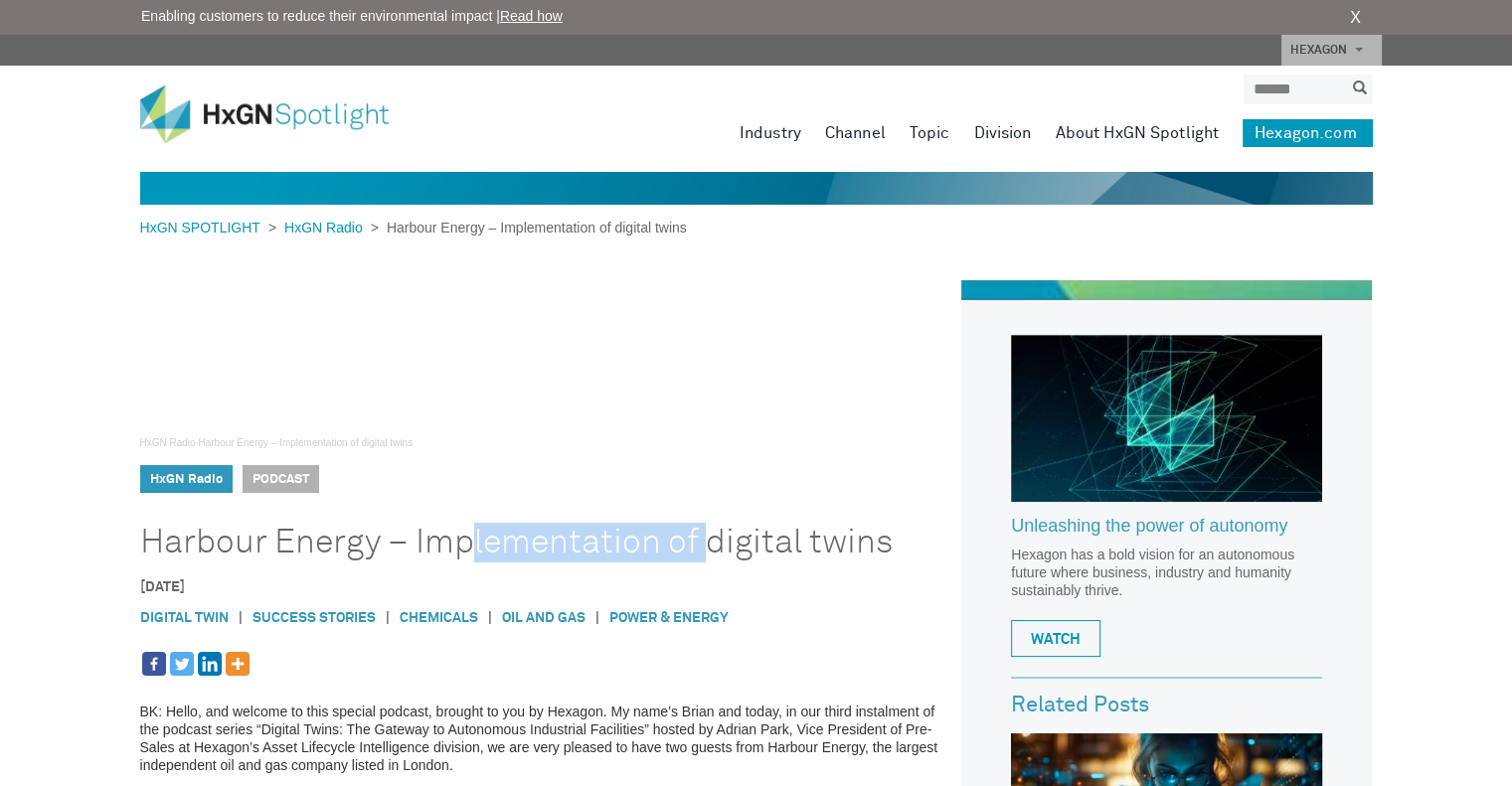click on "Harbour Energy – Implementation of digital twins" at bounding box center (517, 543) 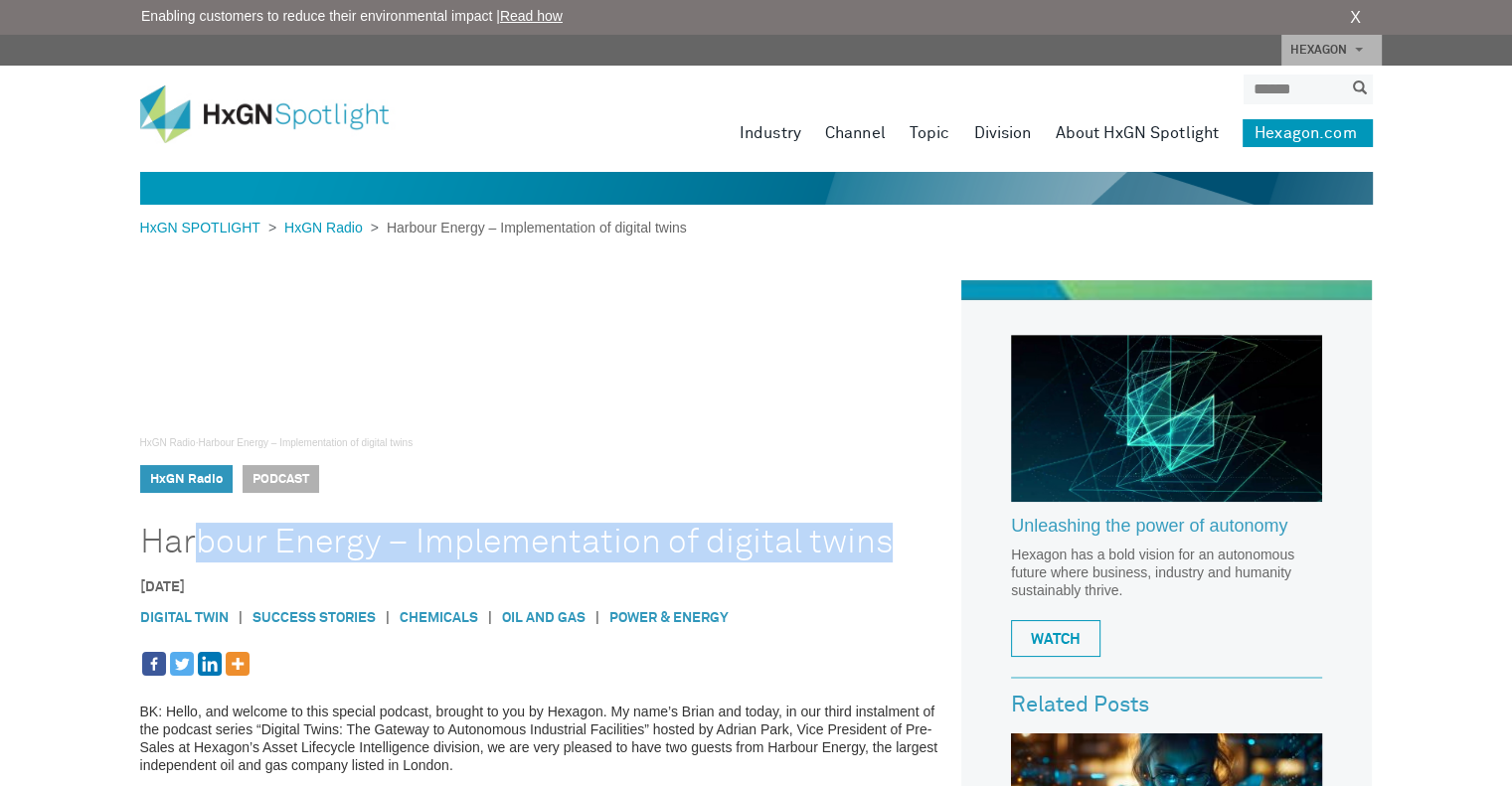 click on "Harbour Energy – Implementation of digital twins" at bounding box center (517, 543) 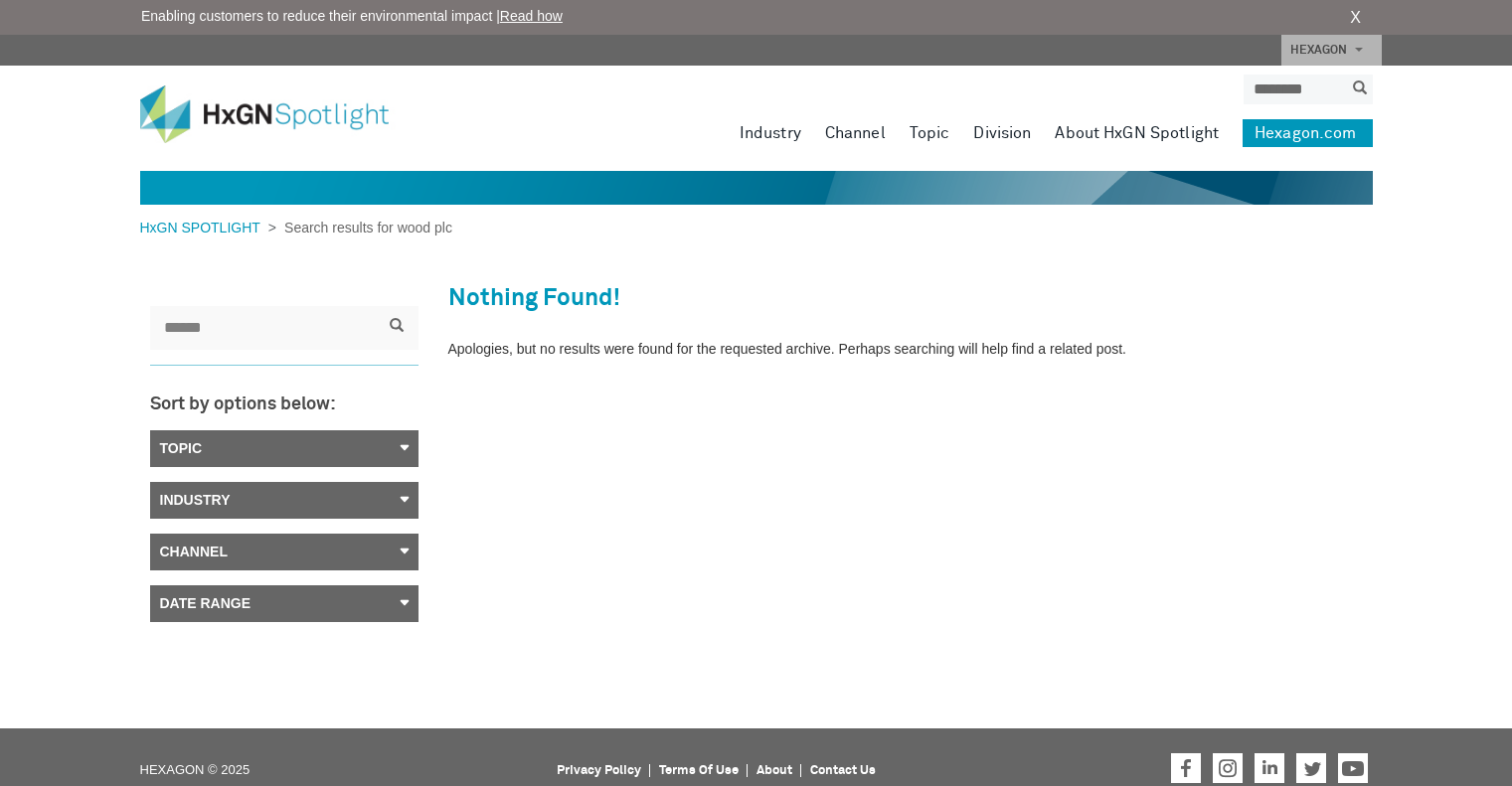 scroll, scrollTop: 0, scrollLeft: 0, axis: both 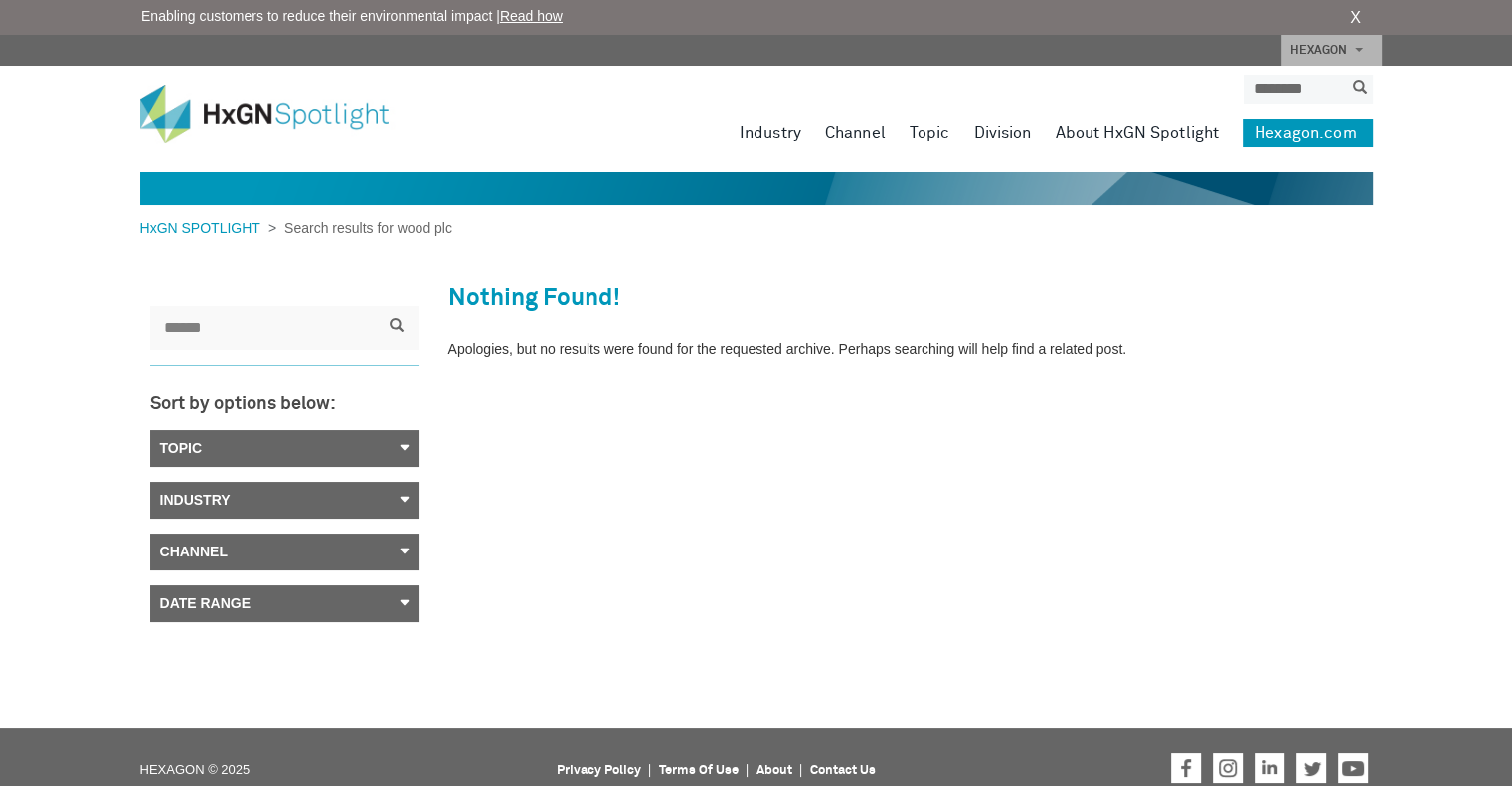 click on "********" at bounding box center [1293, 89] 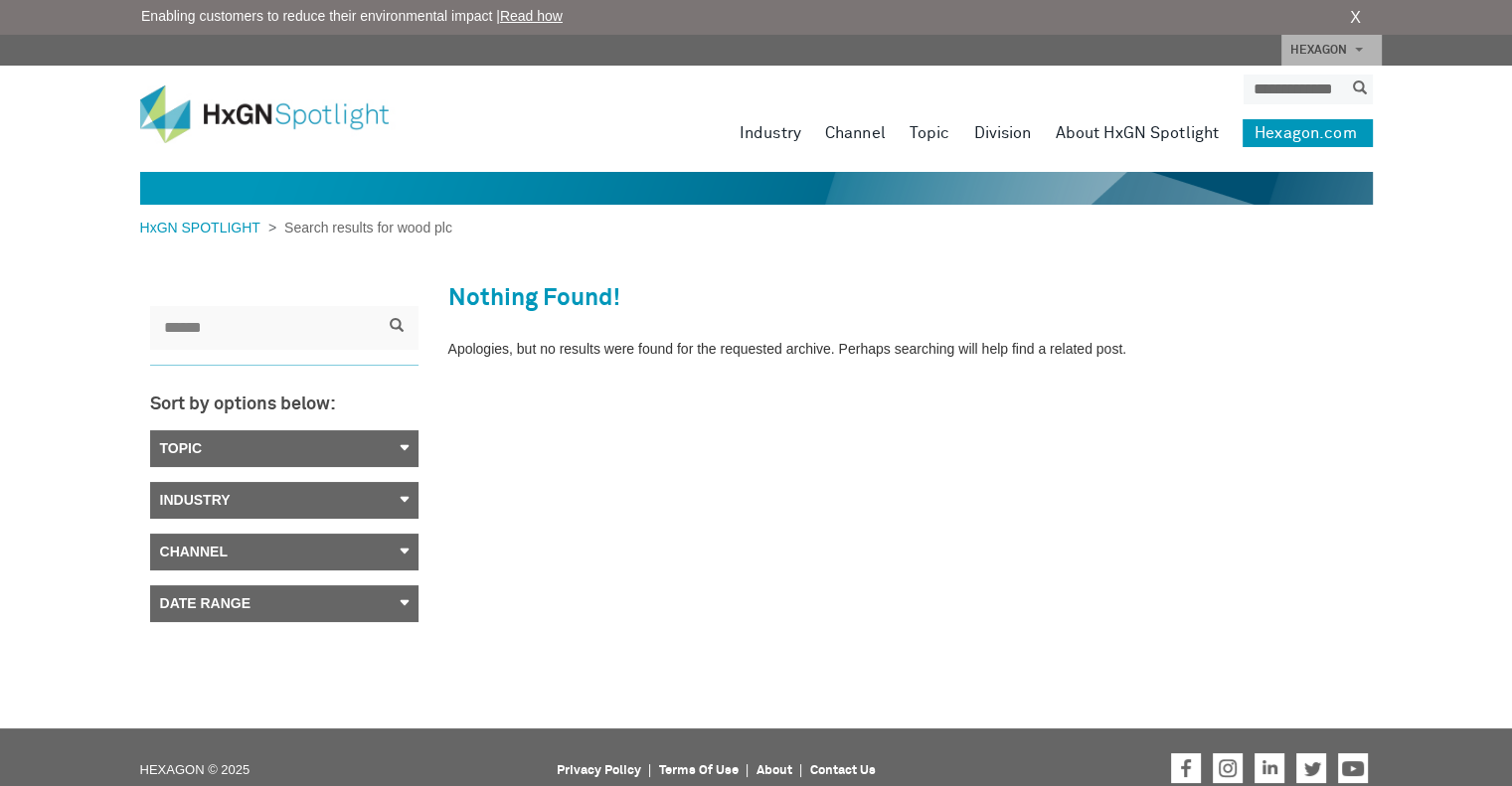 scroll, scrollTop: 0, scrollLeft: 4, axis: horizontal 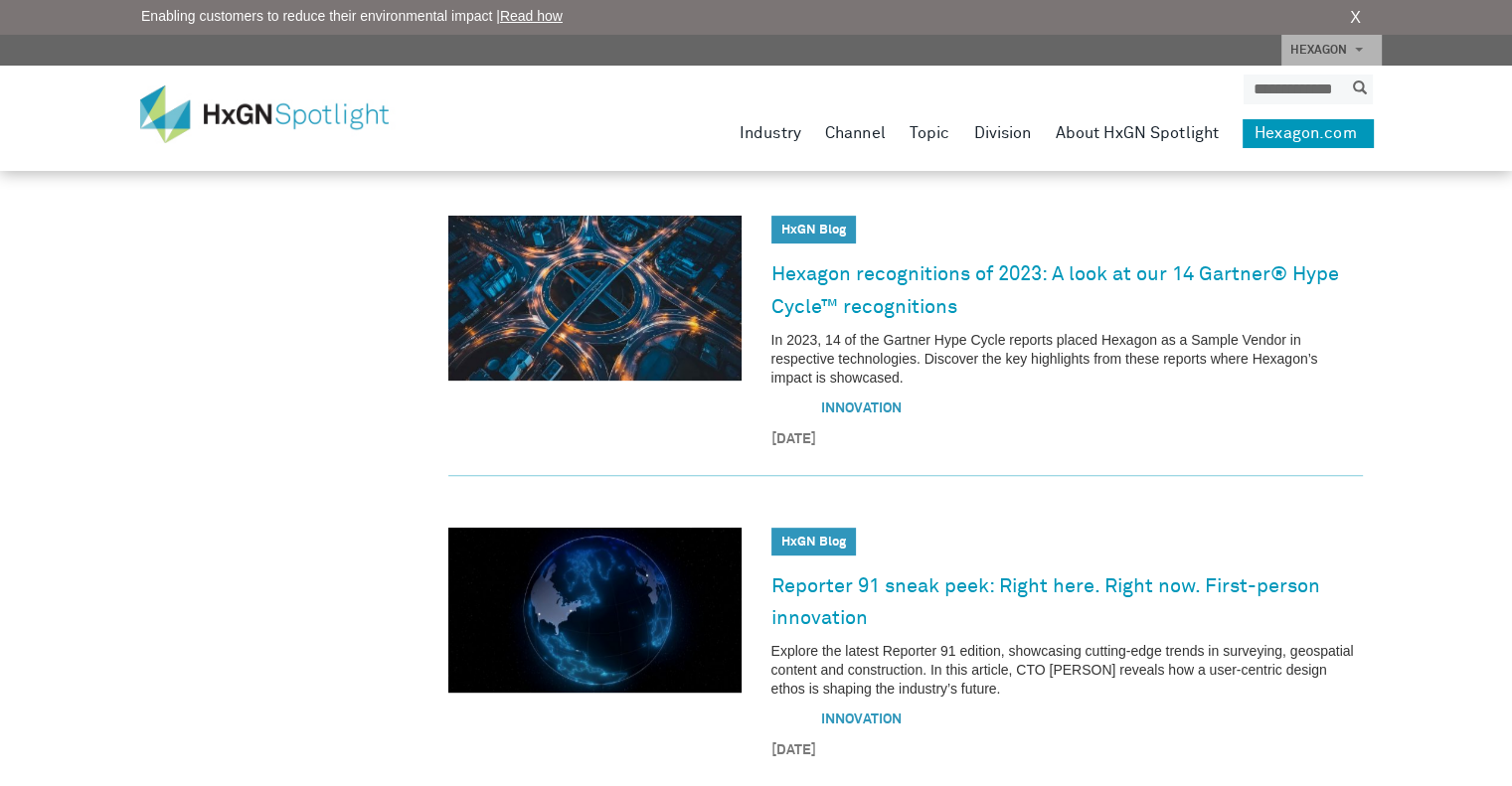 click on "**********" at bounding box center [1293, 89] 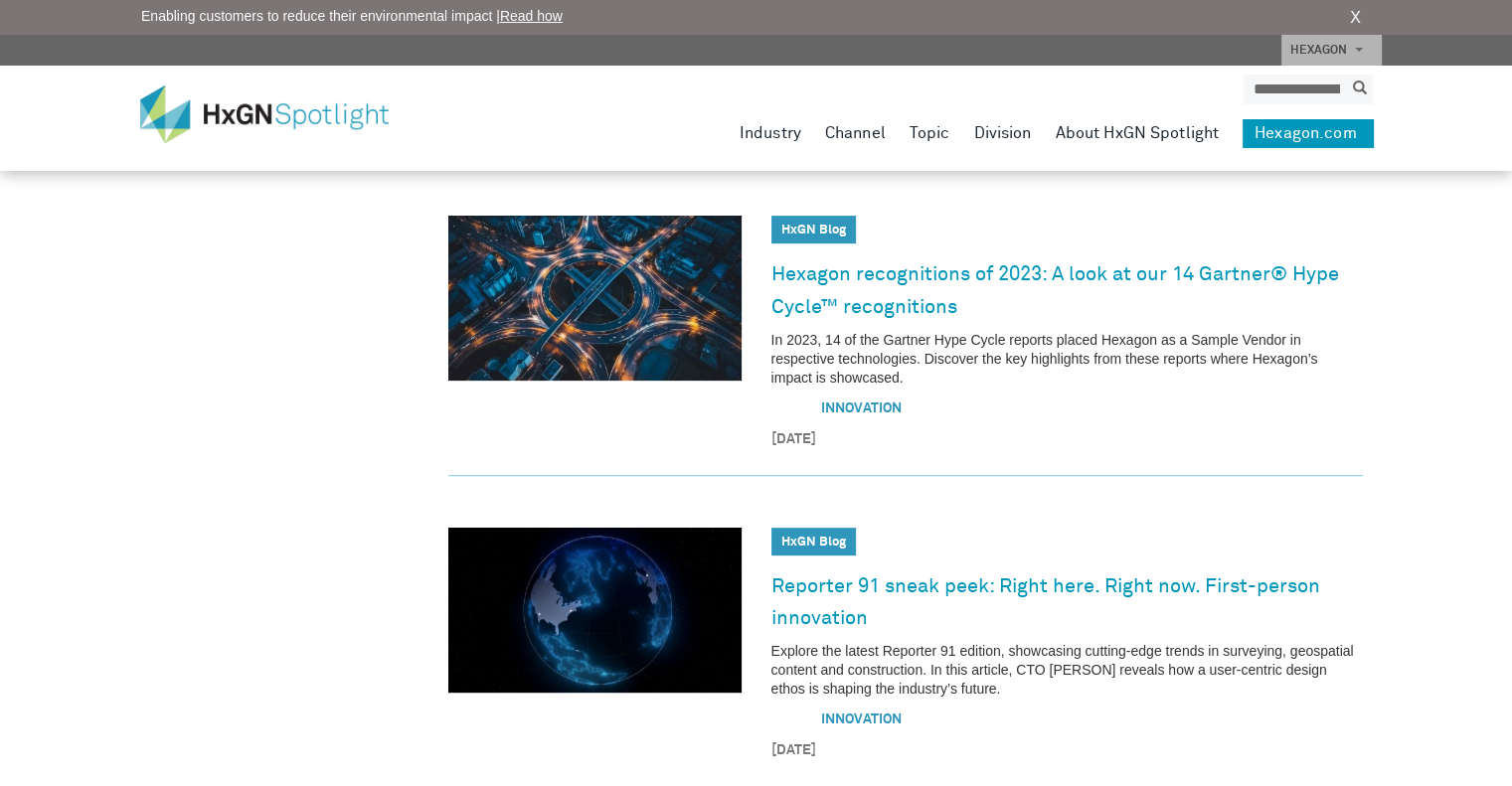 scroll, scrollTop: 0, scrollLeft: 573, axis: horizontal 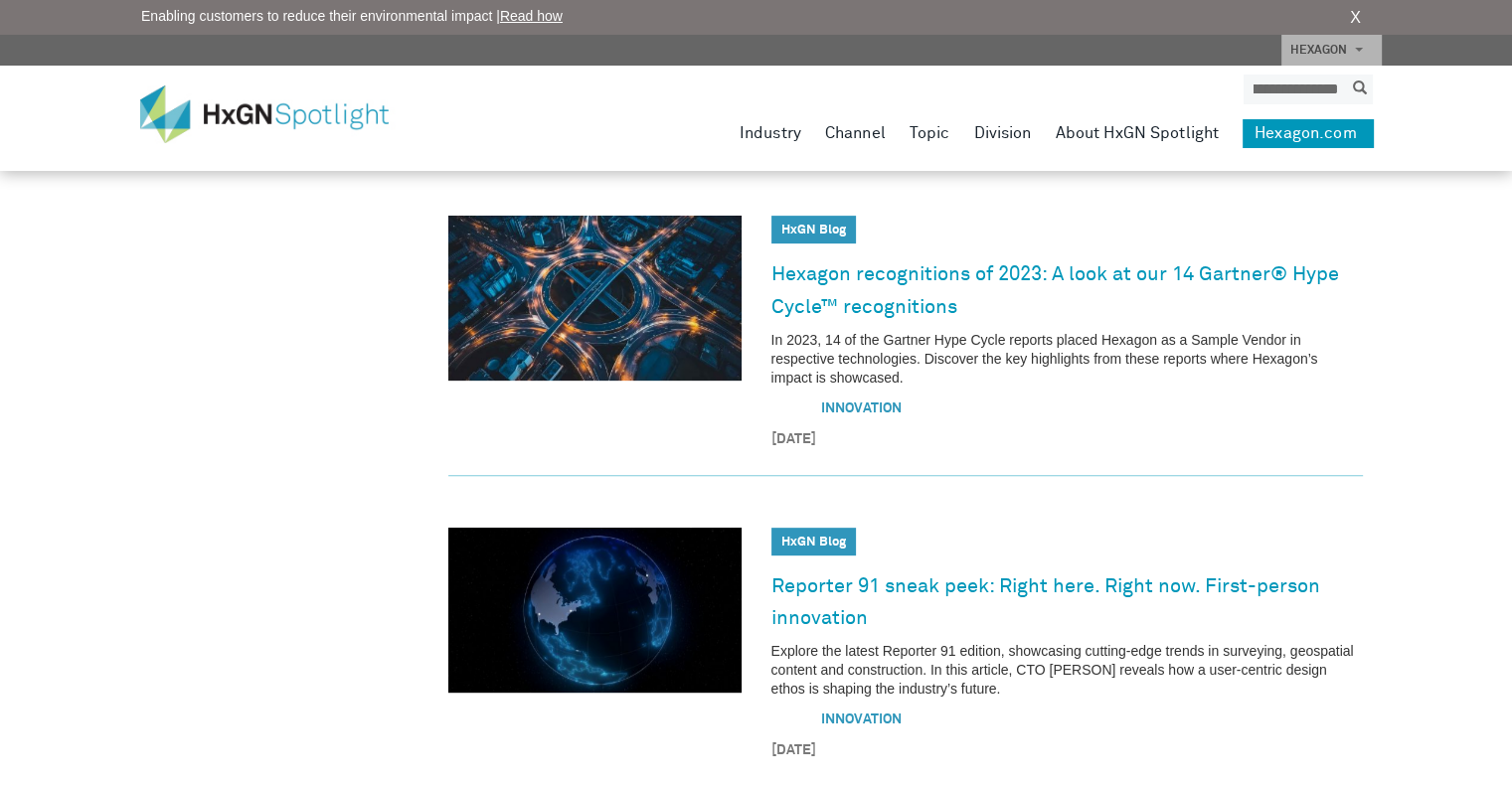 type on "**********" 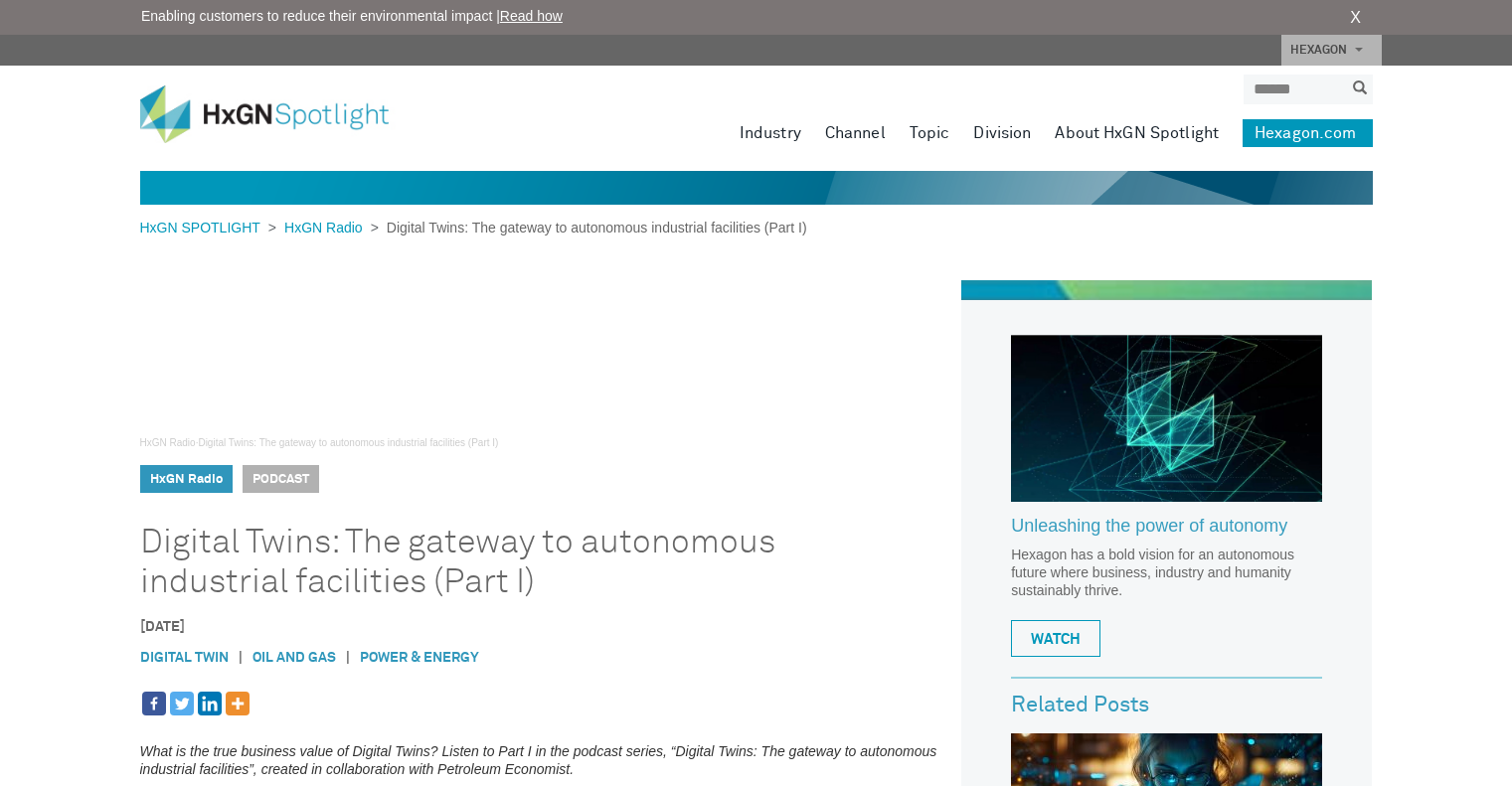 scroll, scrollTop: 0, scrollLeft: 0, axis: both 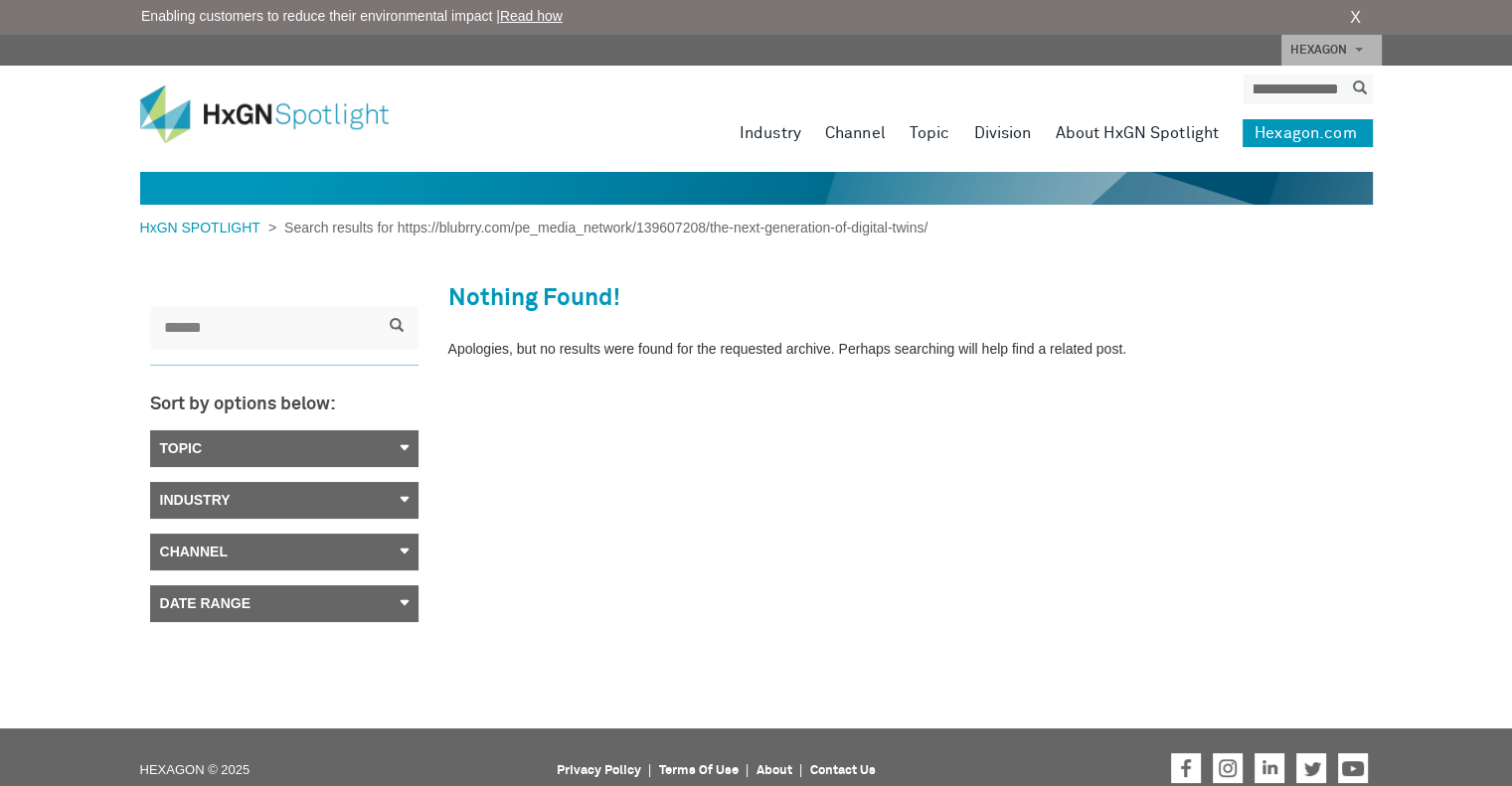 drag, startPoint x: 1284, startPoint y: 88, endPoint x: 1383, endPoint y: 108, distance: 101 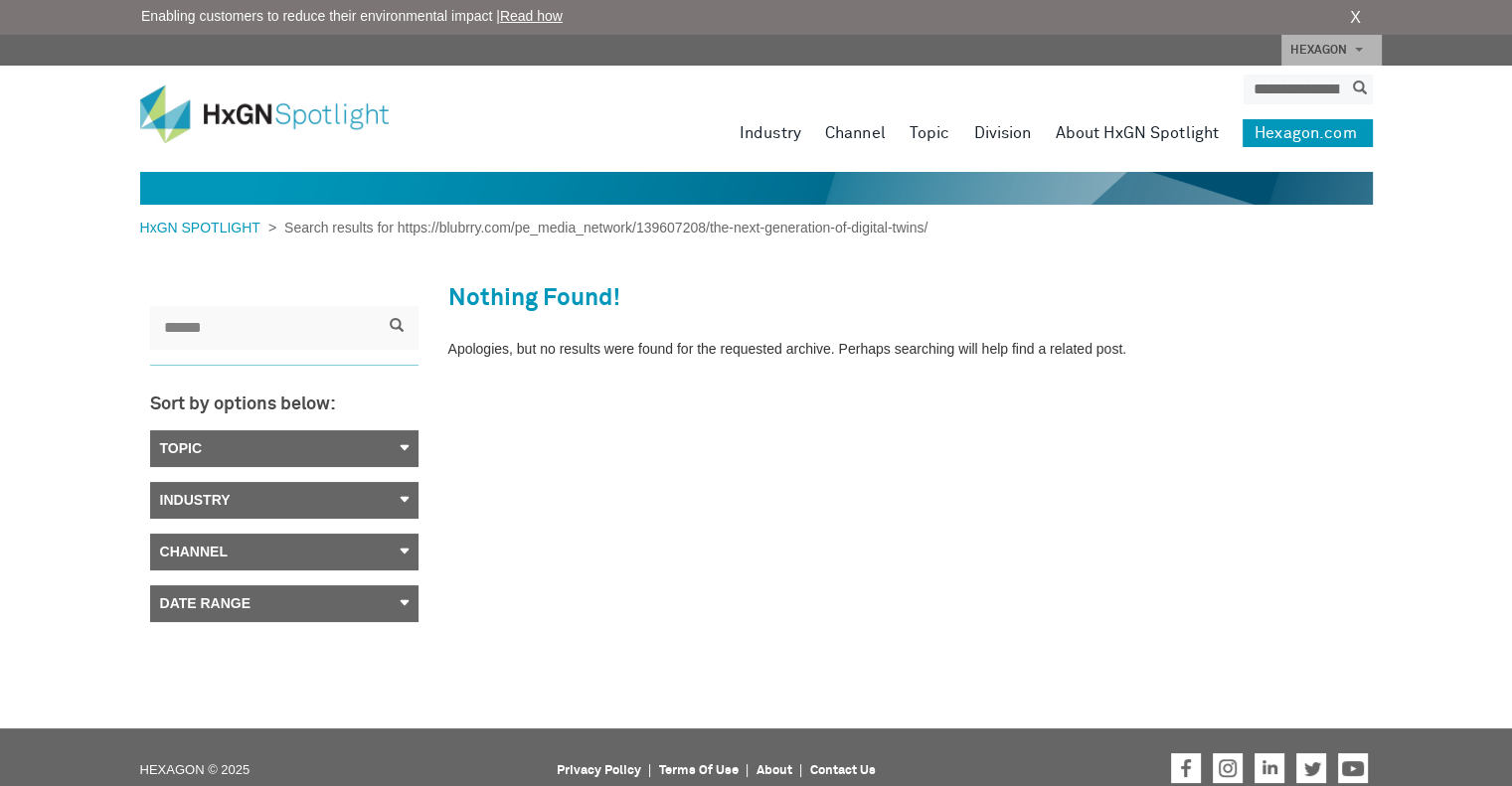 click on "**********" at bounding box center [1293, 89] 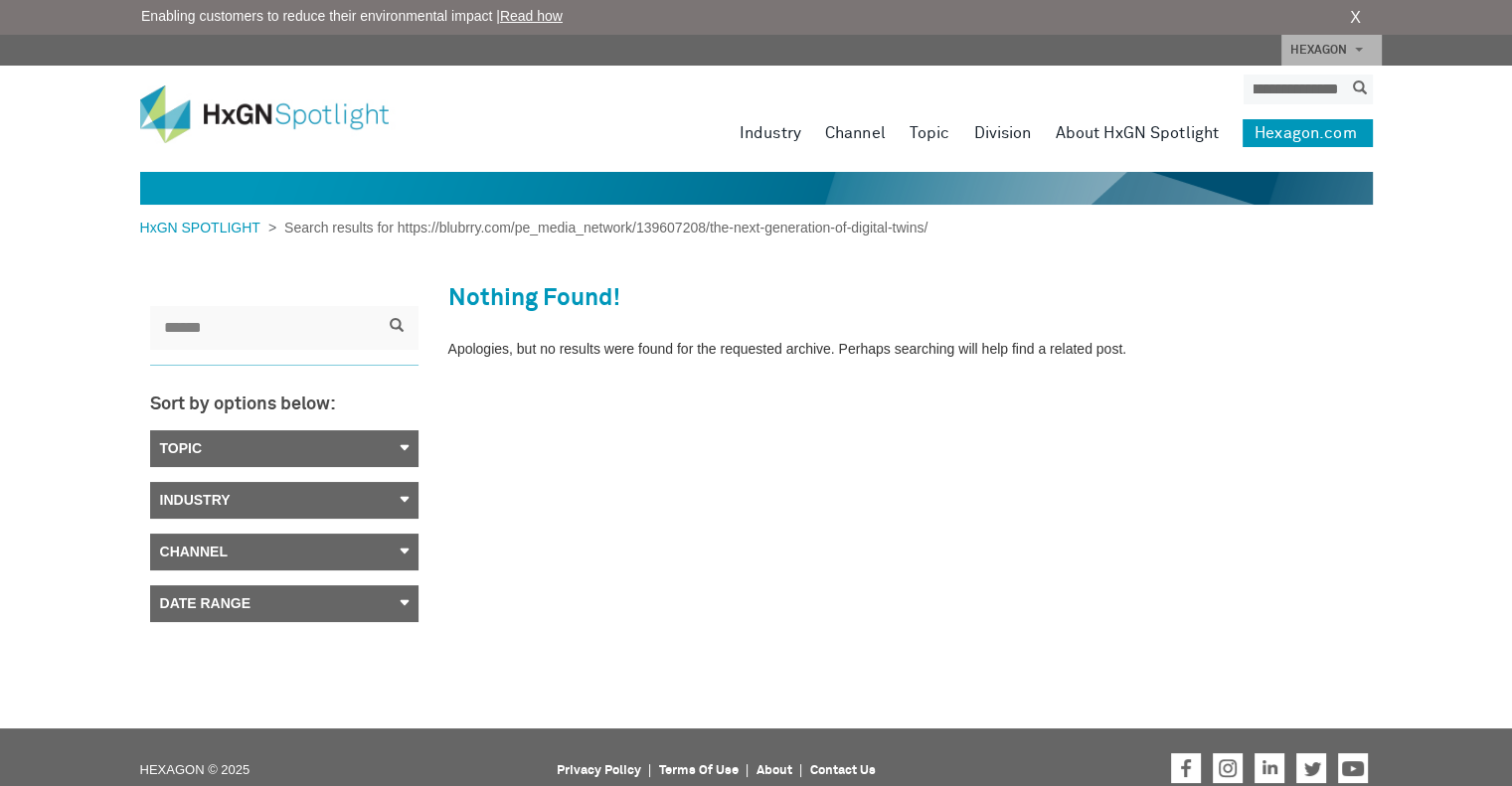 type on "**********" 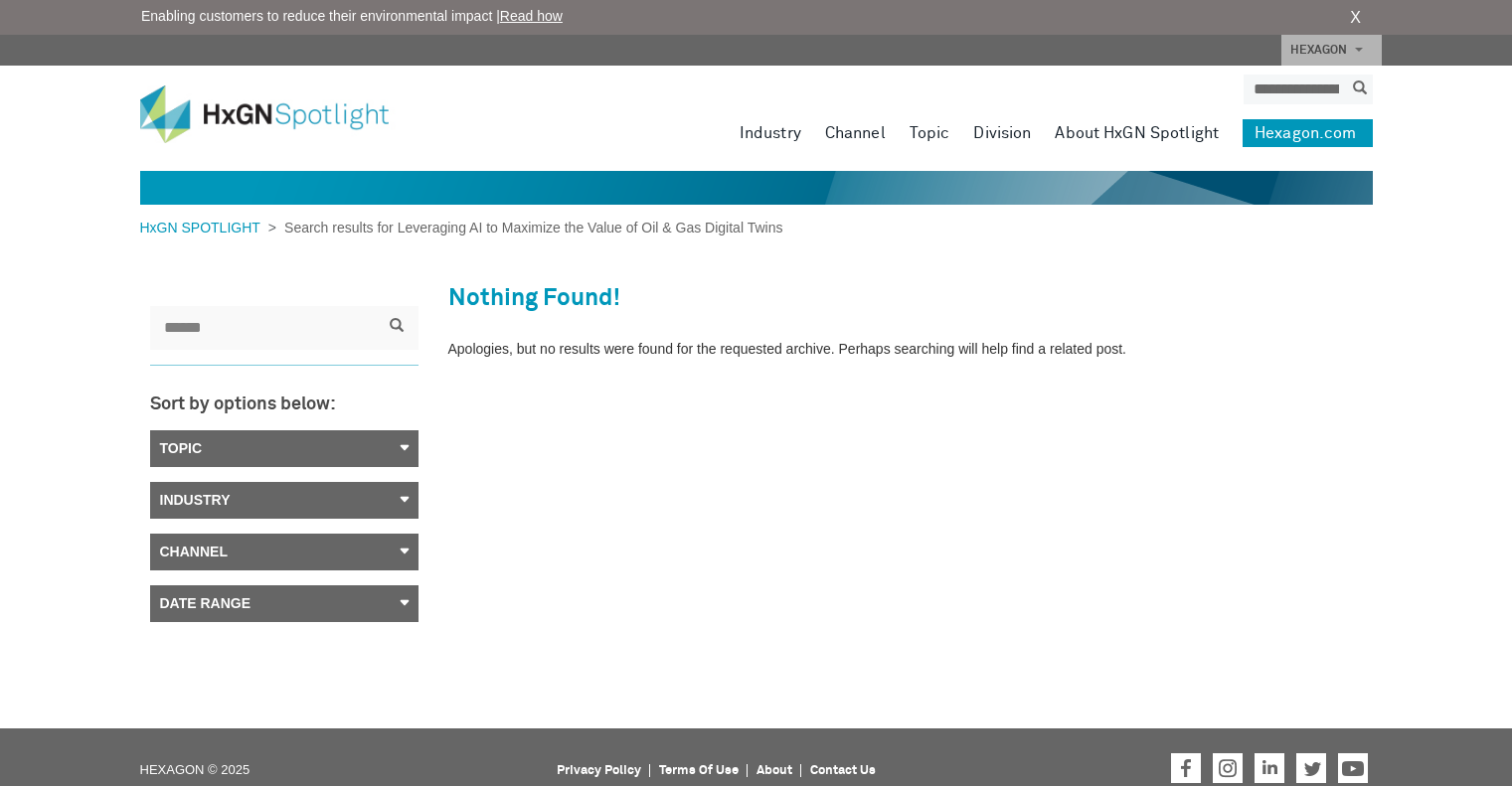 scroll, scrollTop: 0, scrollLeft: 0, axis: both 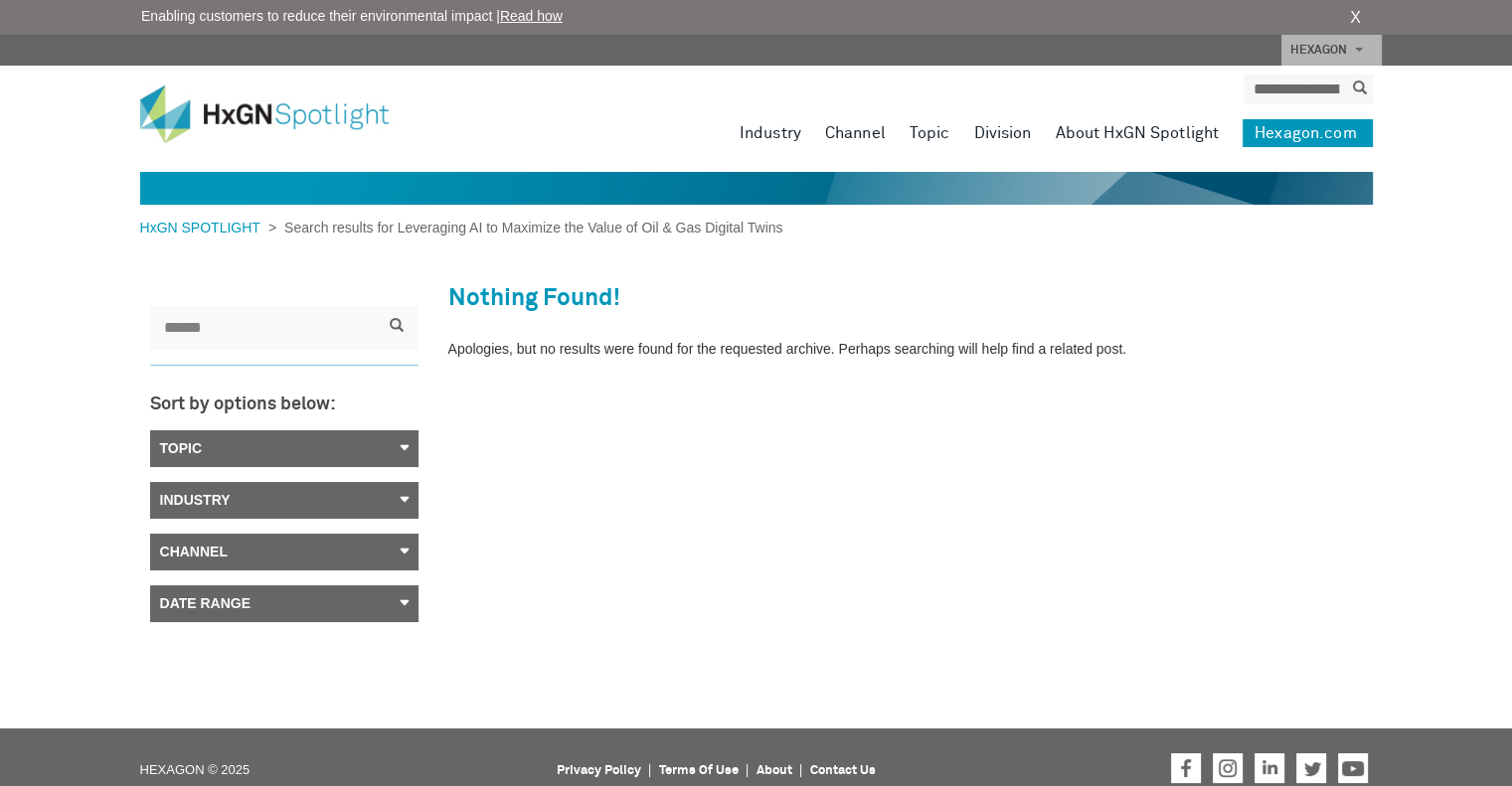 click at bounding box center [1360, 87] 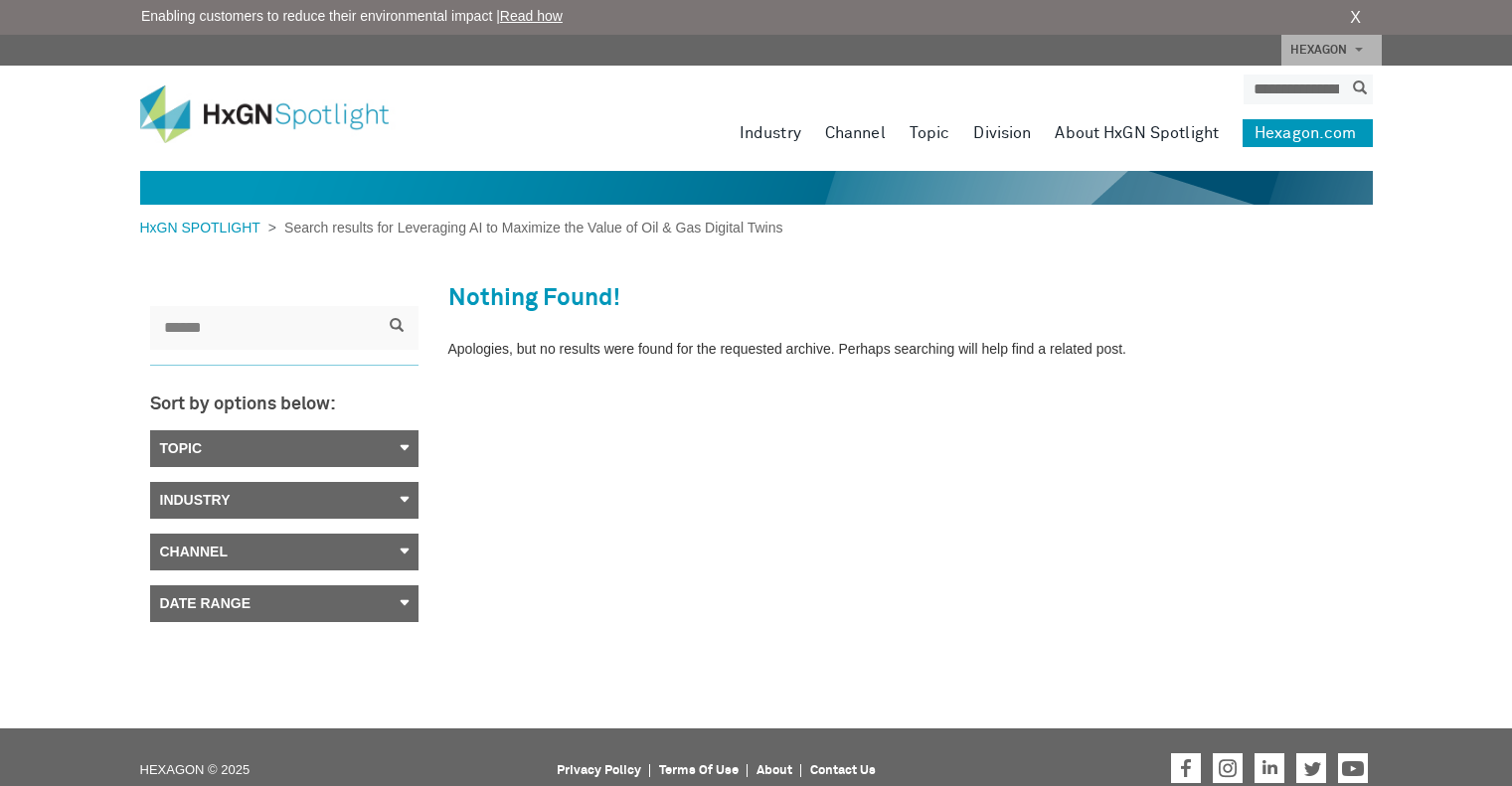 scroll, scrollTop: 0, scrollLeft: 0, axis: both 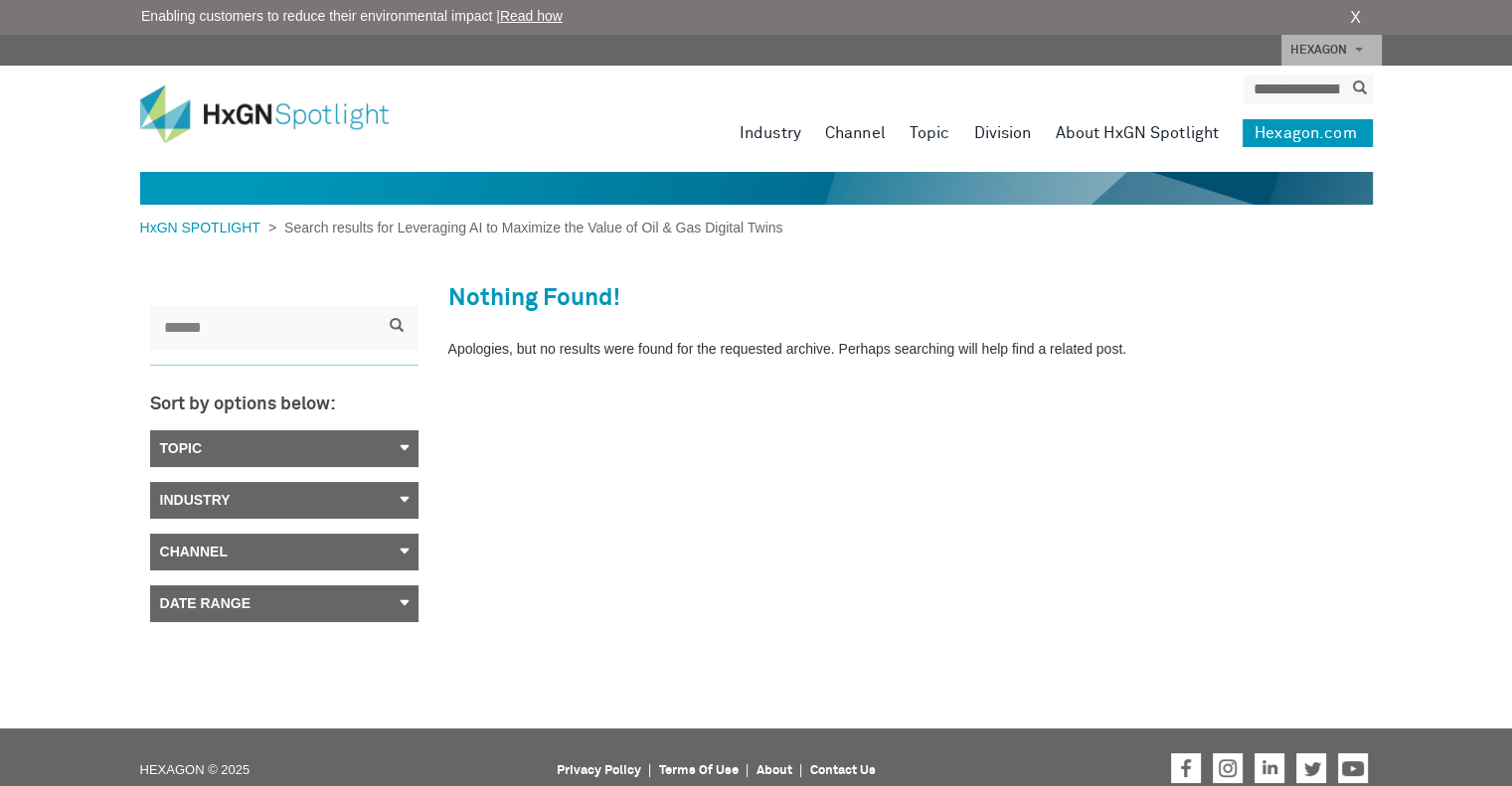 click on "**********" at bounding box center (1293, 89) 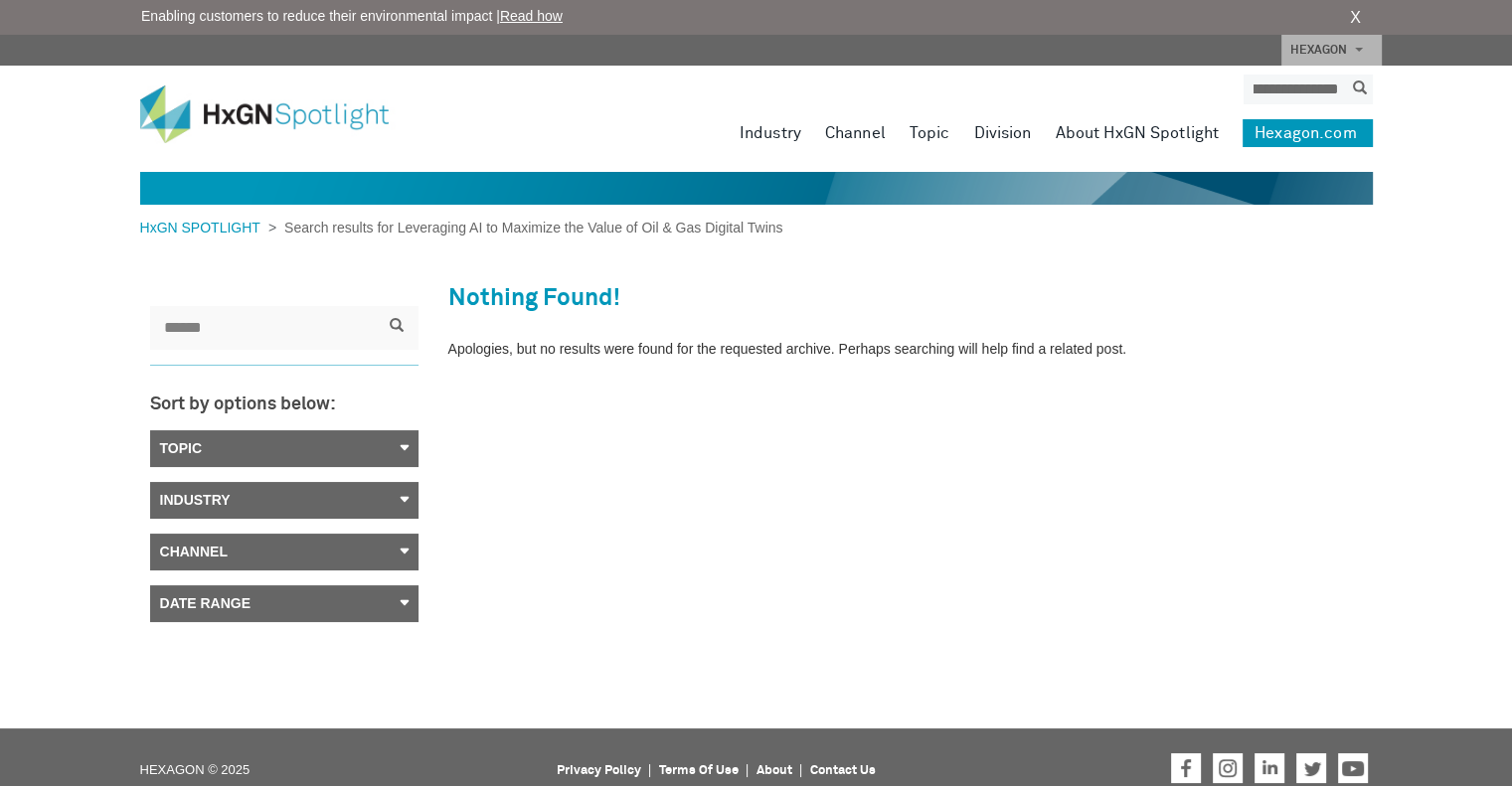 drag, startPoint x: 1315, startPoint y: 87, endPoint x: 1351, endPoint y: 79, distance: 36.878178 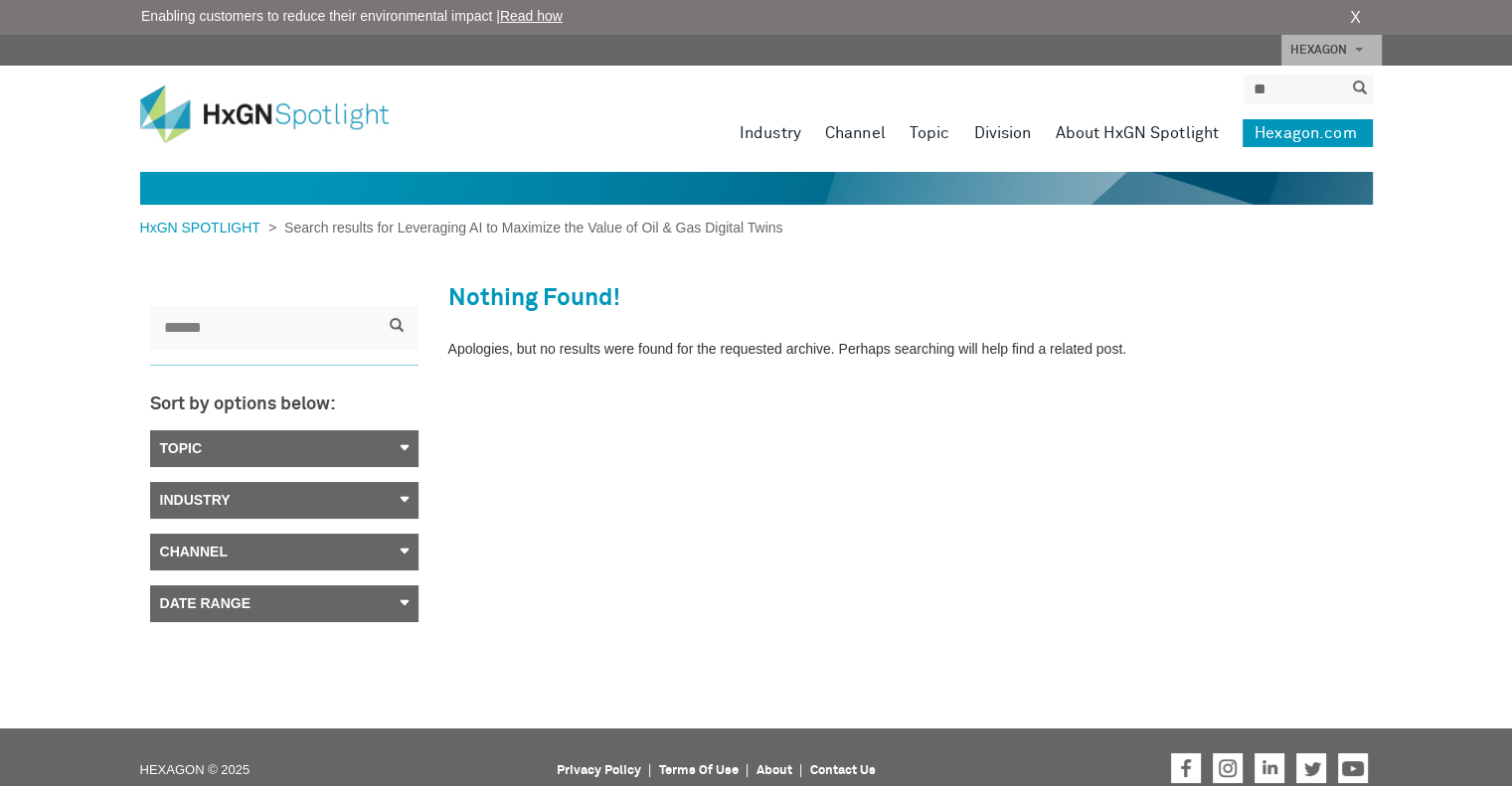 scroll, scrollTop: 0, scrollLeft: 0, axis: both 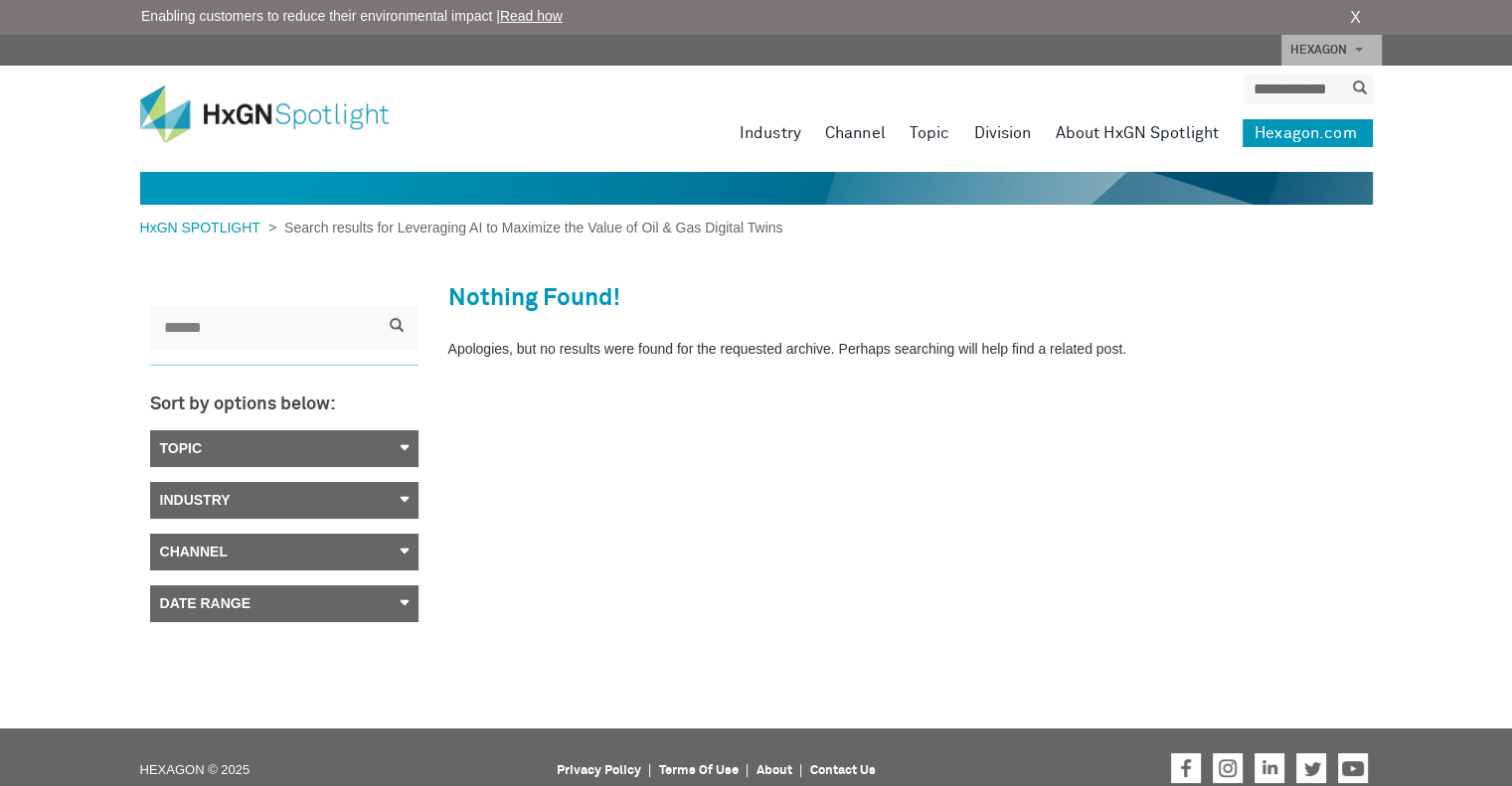 type on "**********" 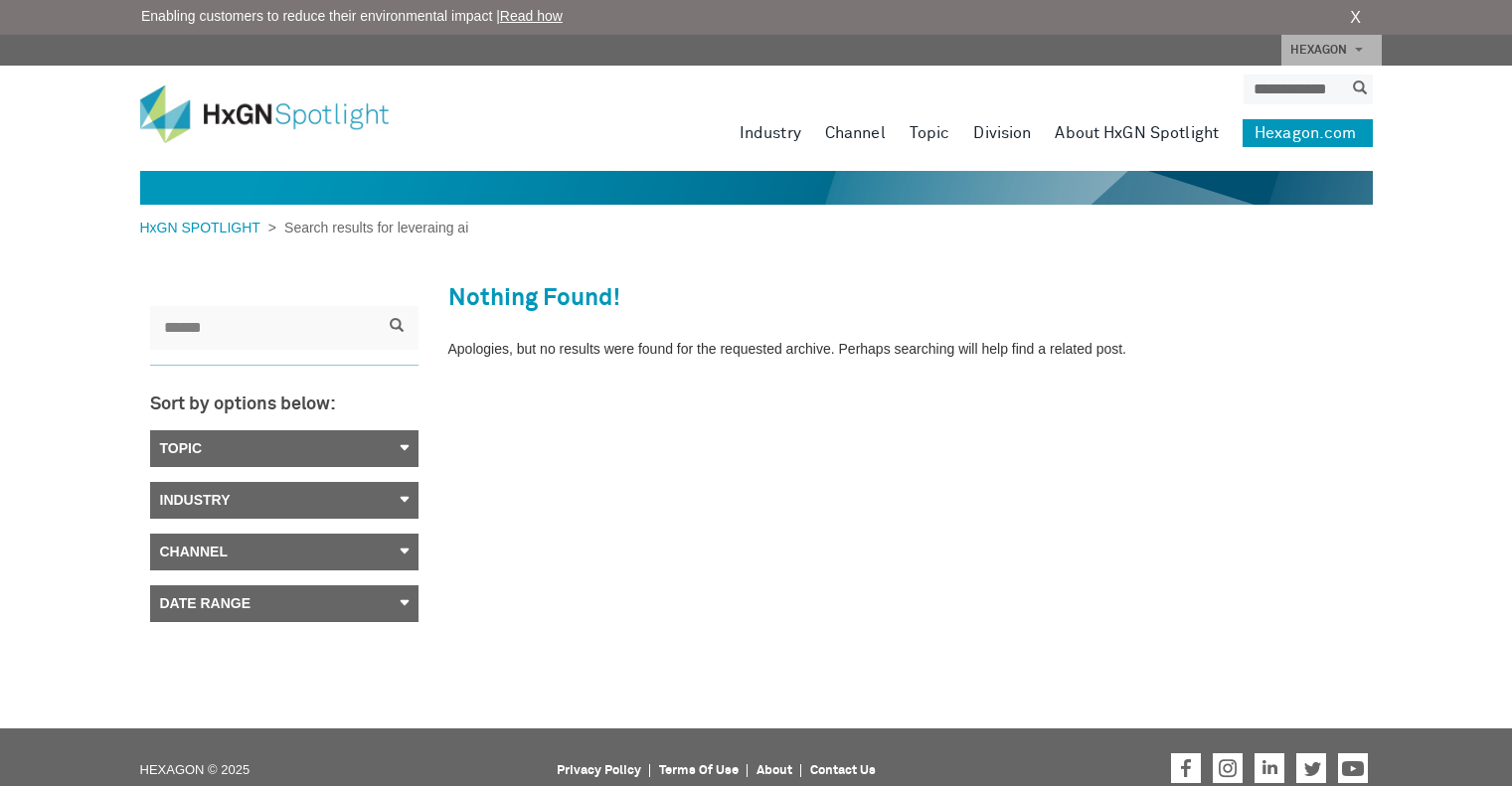scroll, scrollTop: 0, scrollLeft: 0, axis: both 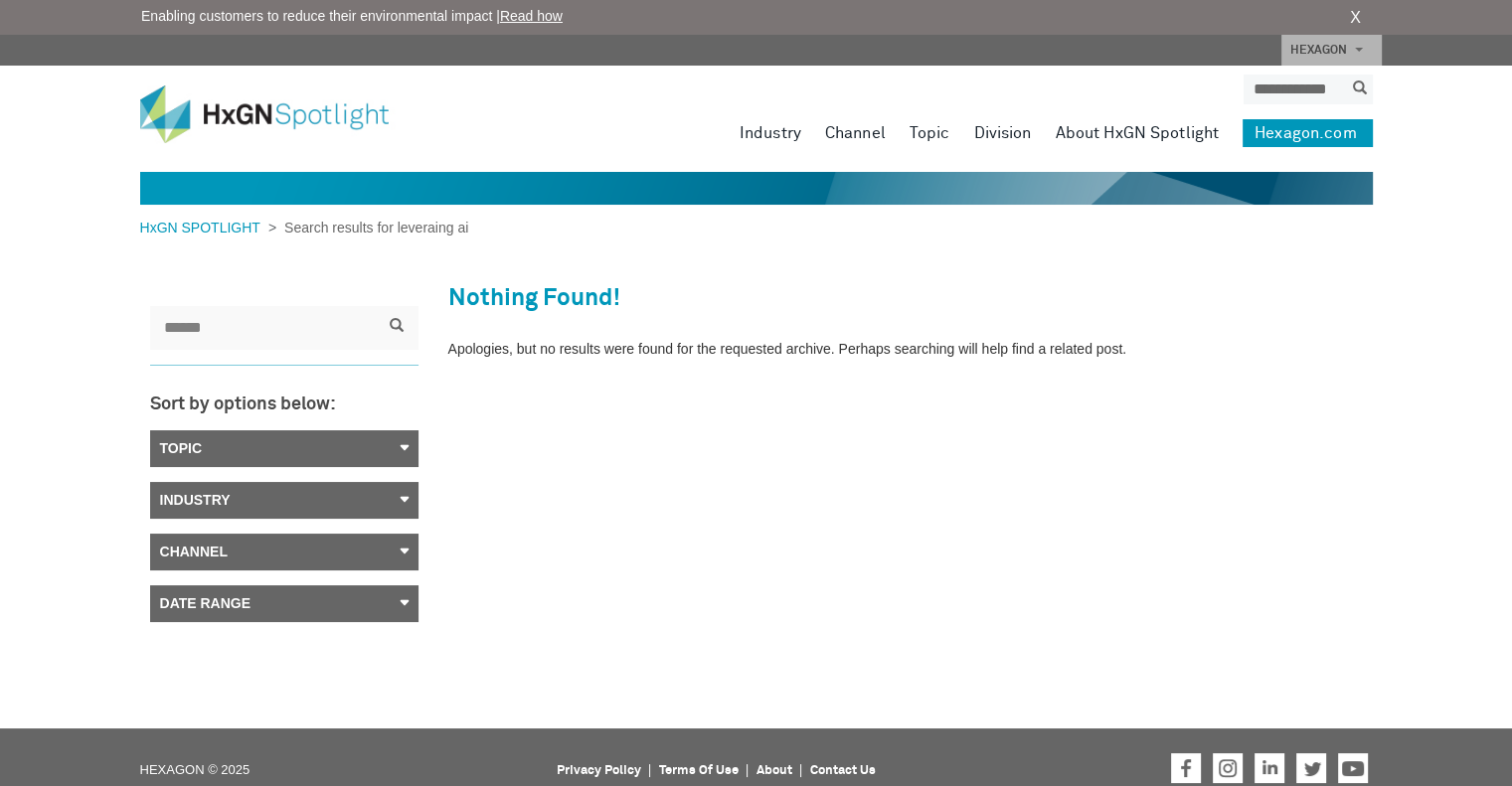 click on "**********" at bounding box center [1293, 89] 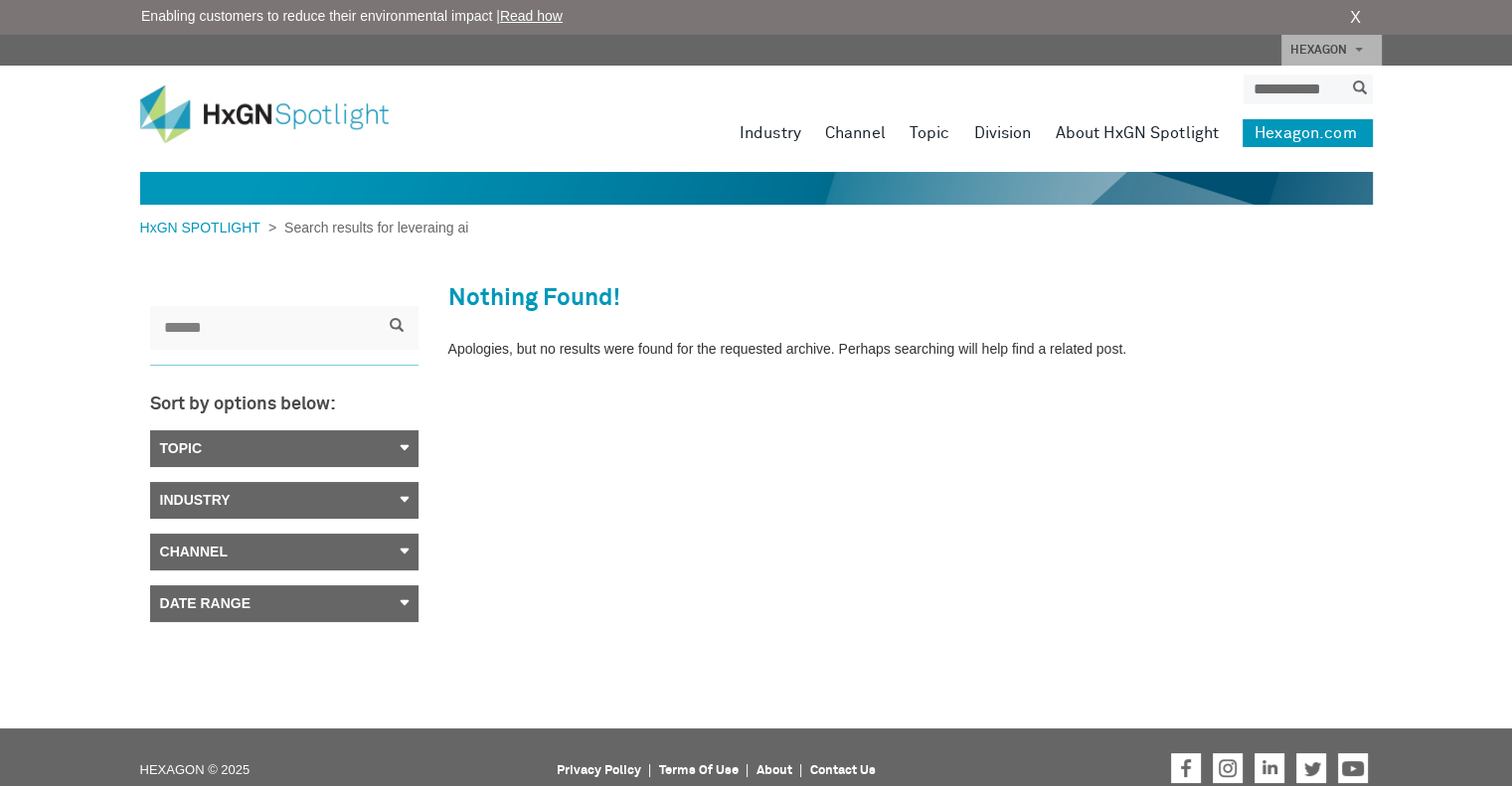 type on "**********" 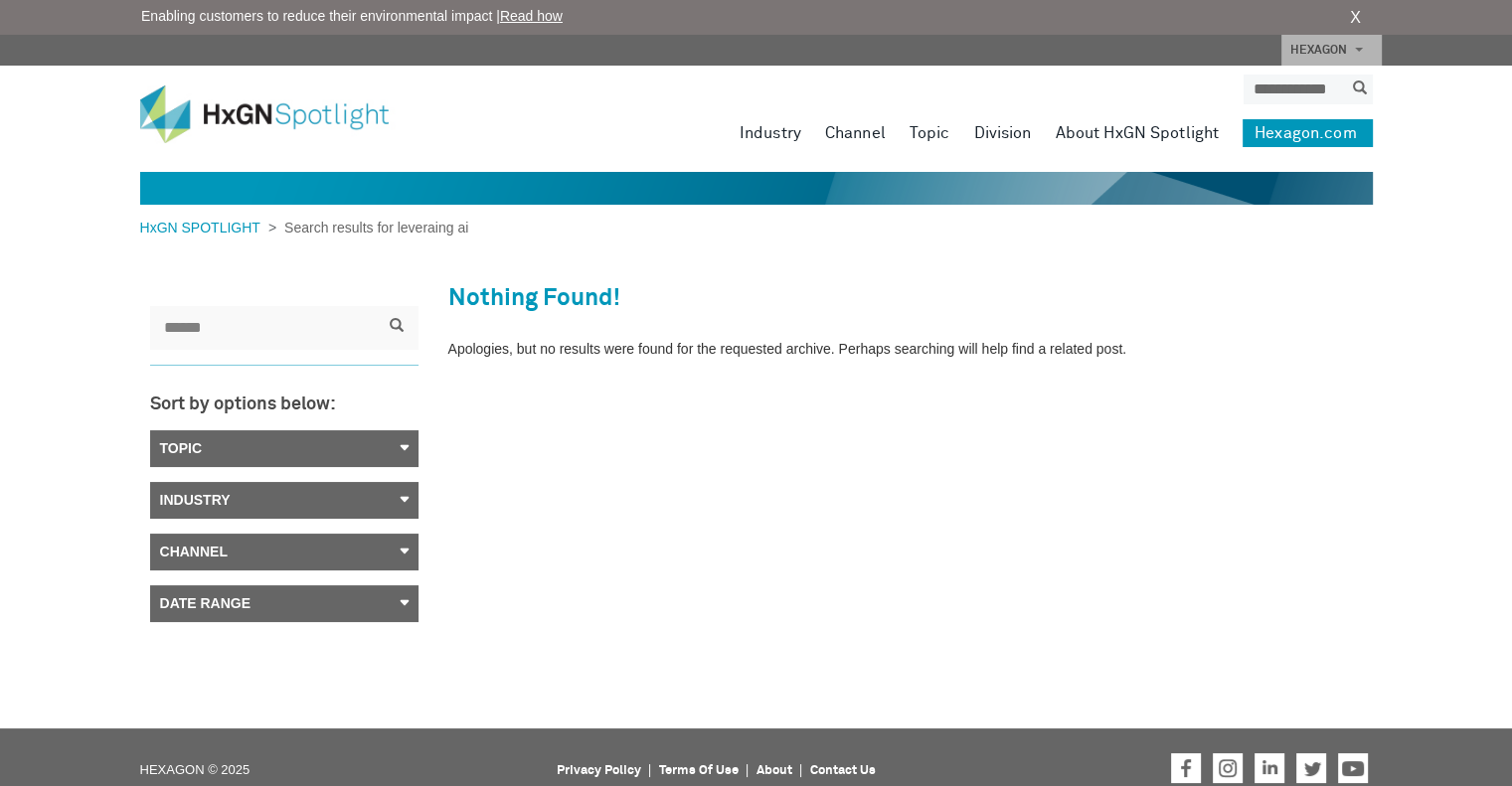 click at bounding box center (1360, 88) 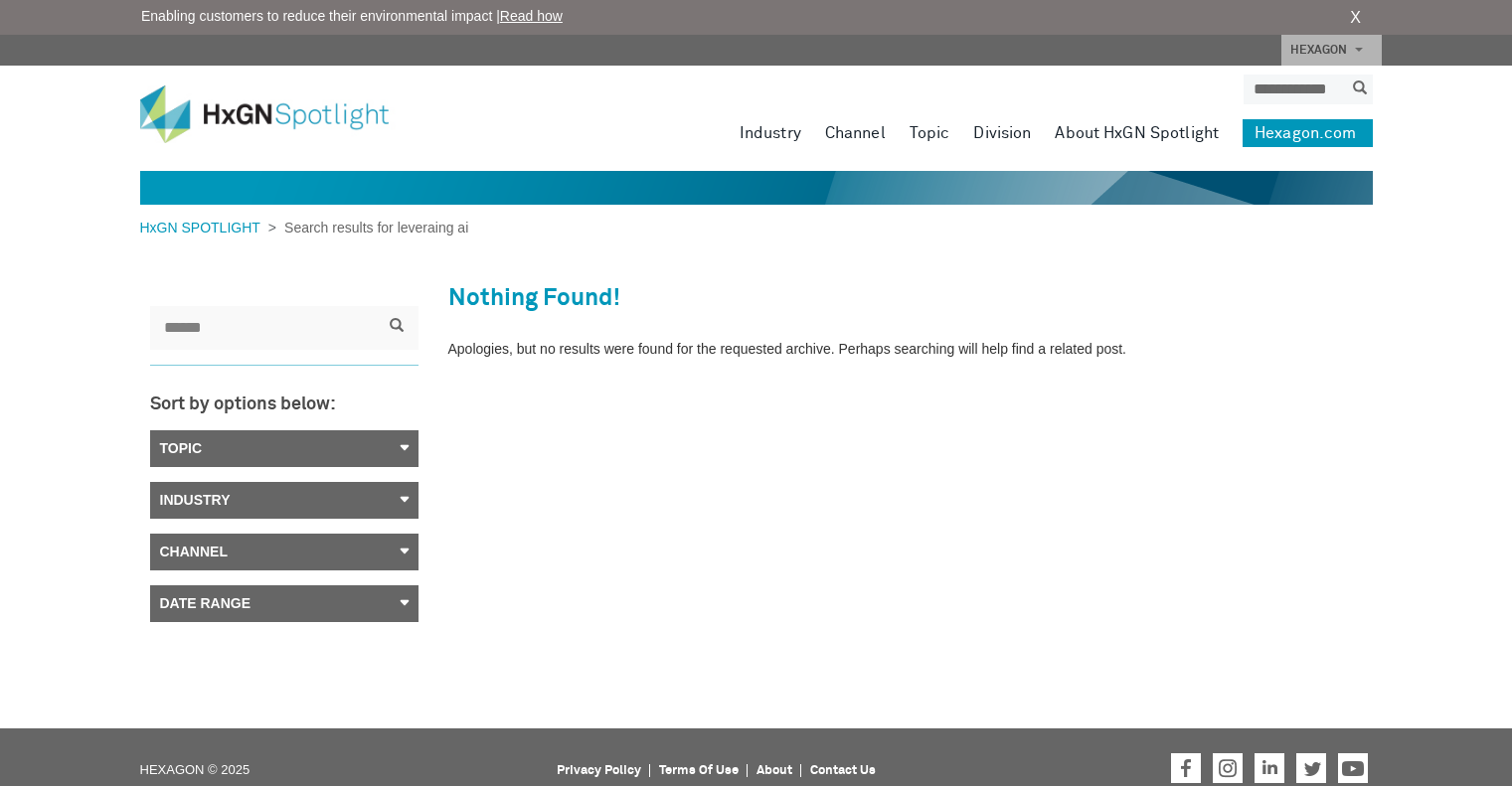 scroll, scrollTop: 0, scrollLeft: 0, axis: both 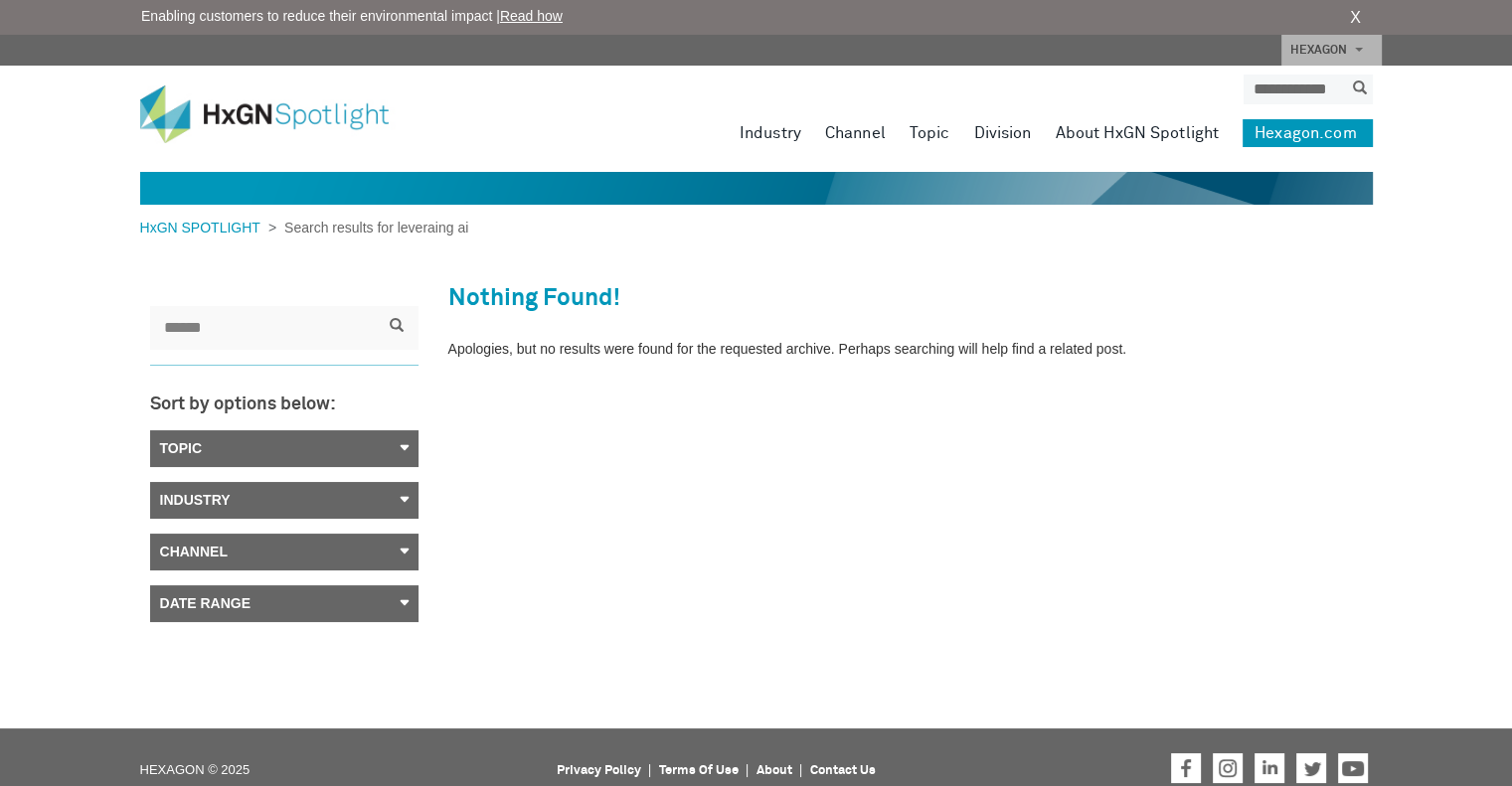 click on "**********" at bounding box center [1293, 89] 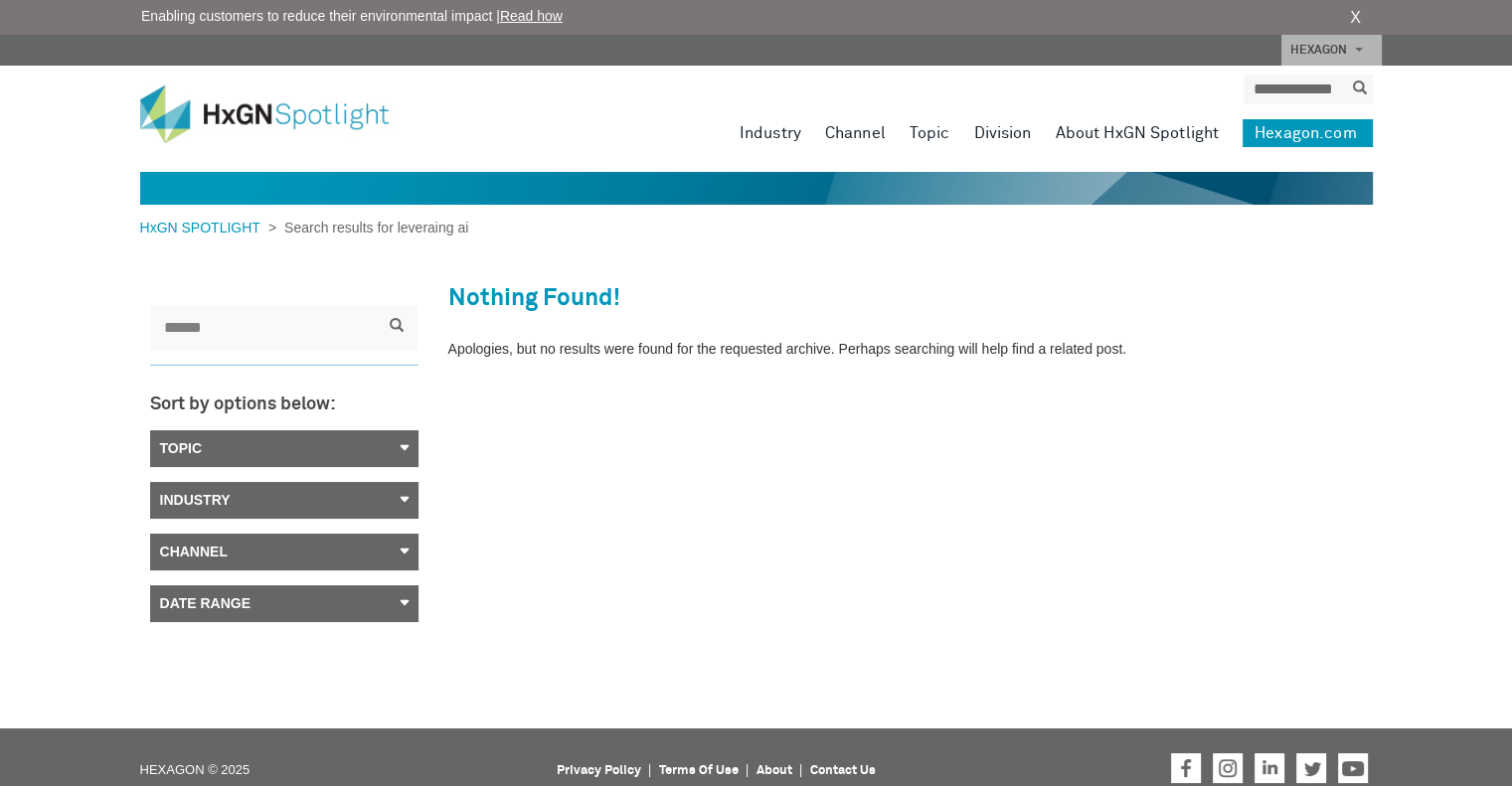 type on "**********" 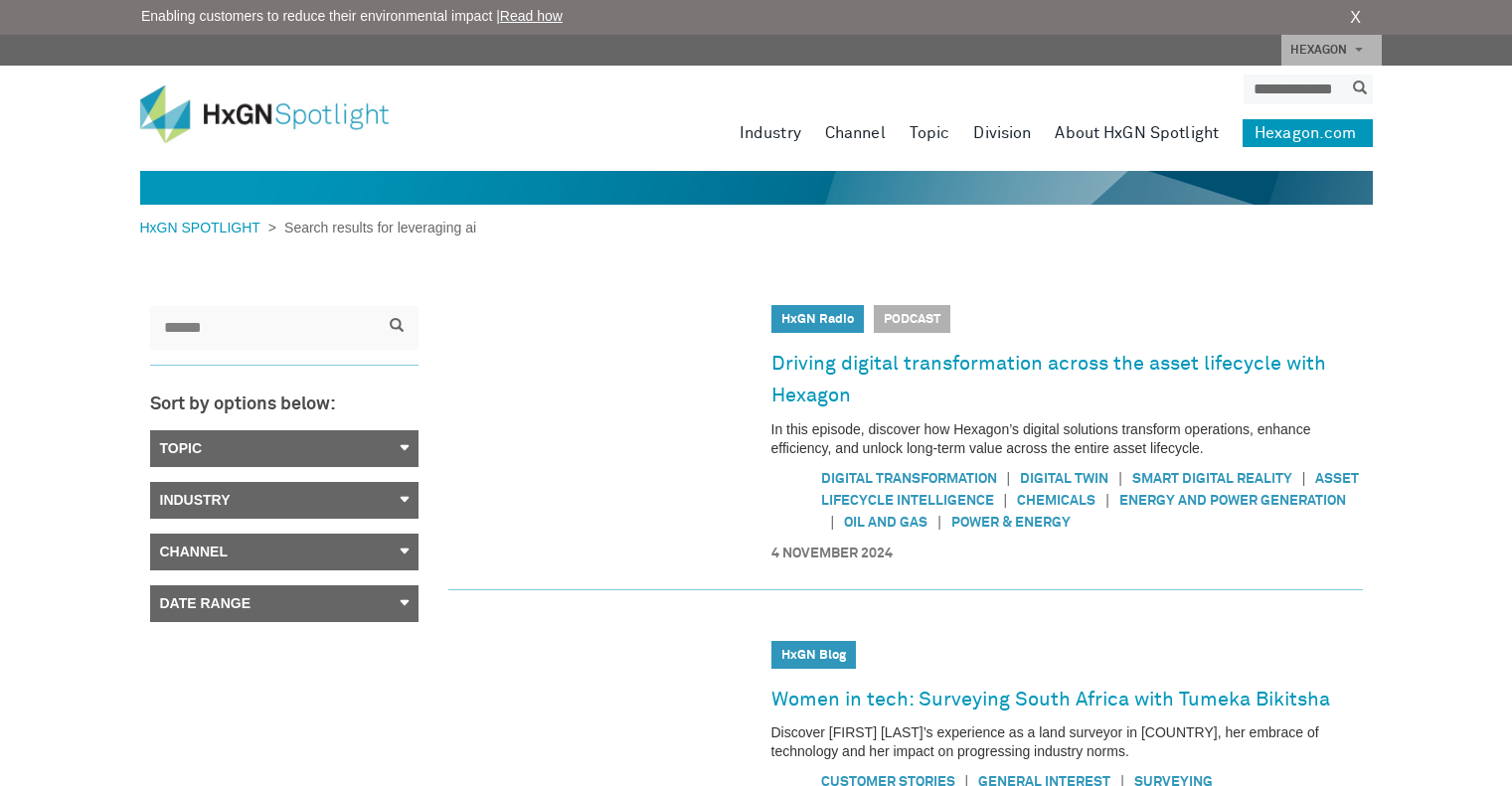 scroll, scrollTop: 0, scrollLeft: 0, axis: both 